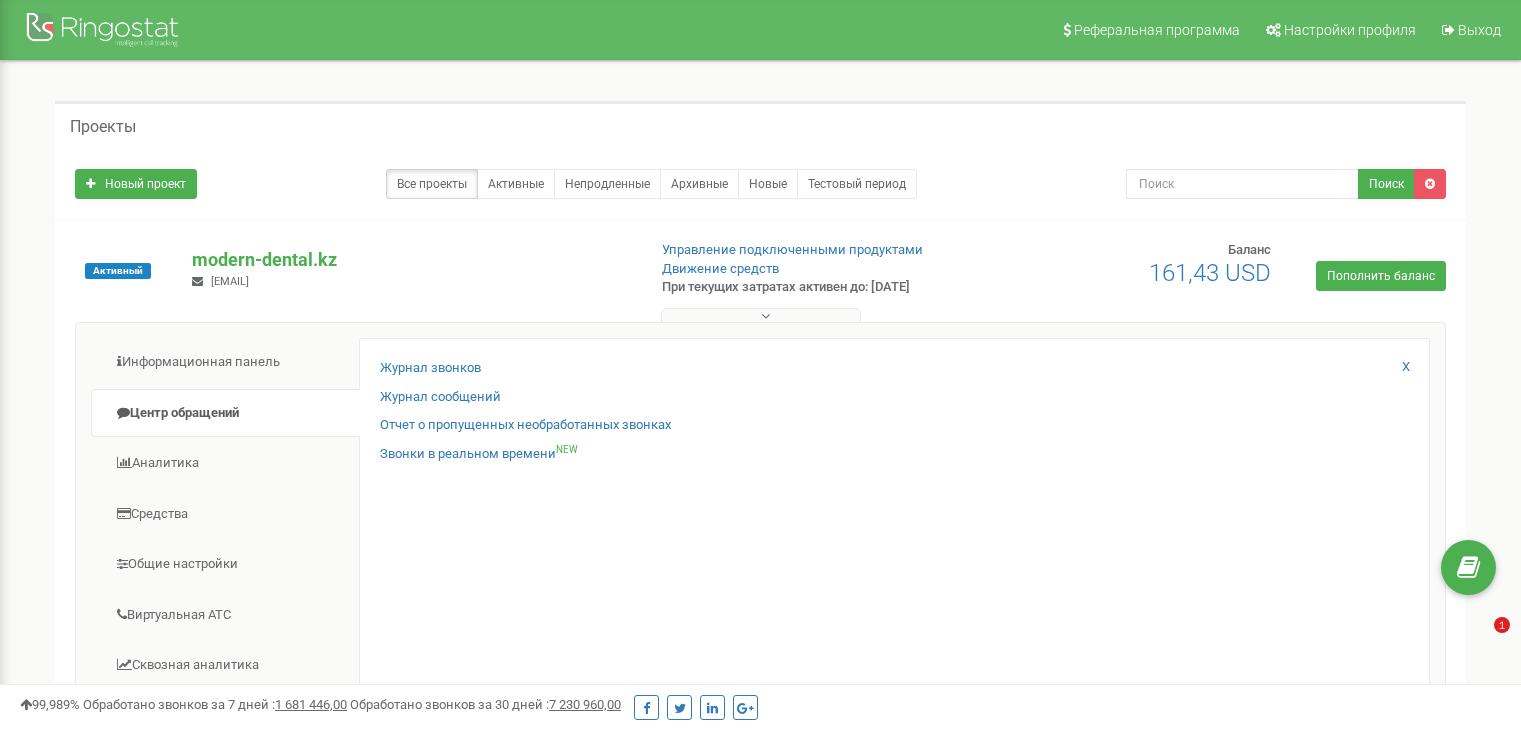 scroll, scrollTop: 0, scrollLeft: 0, axis: both 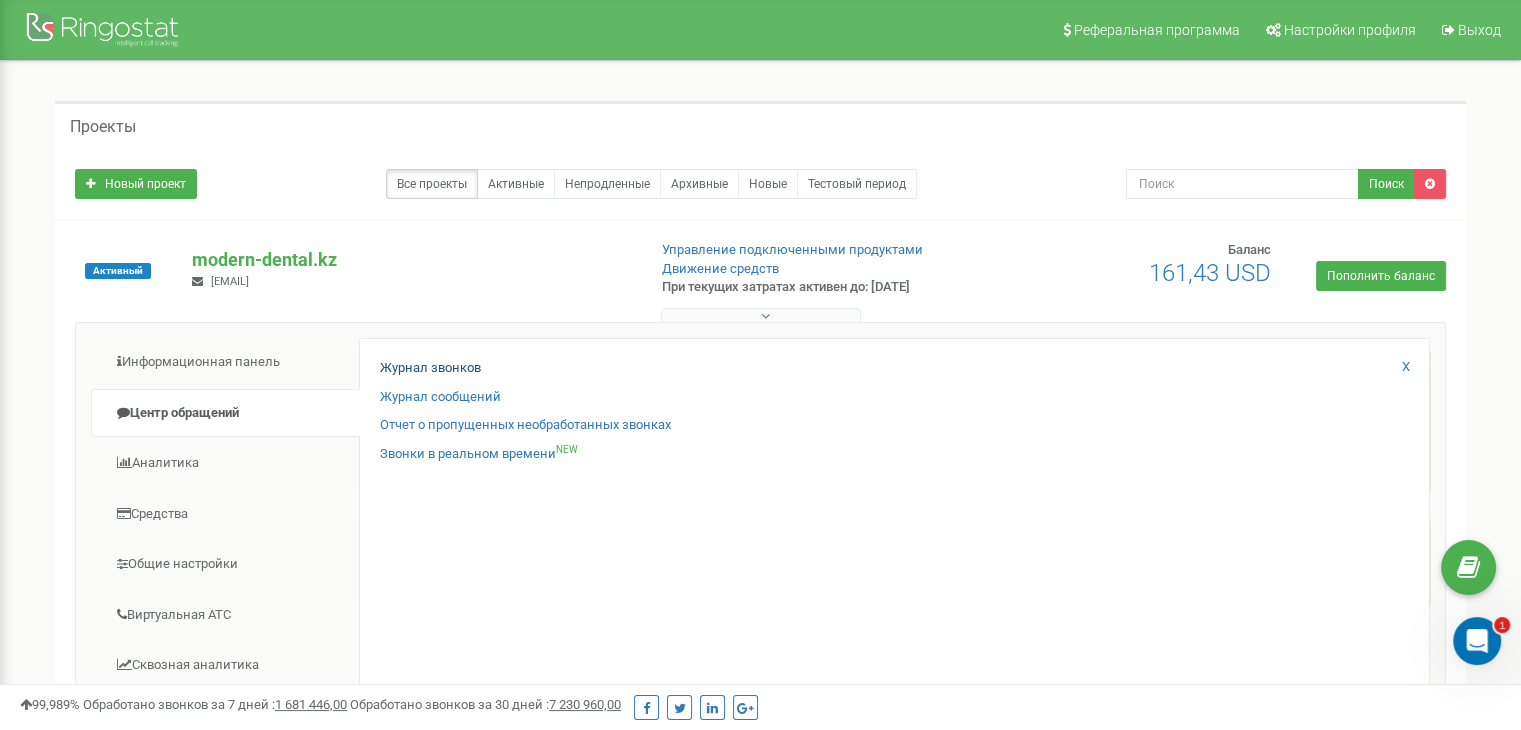click on "Журнал звонков" at bounding box center [430, 368] 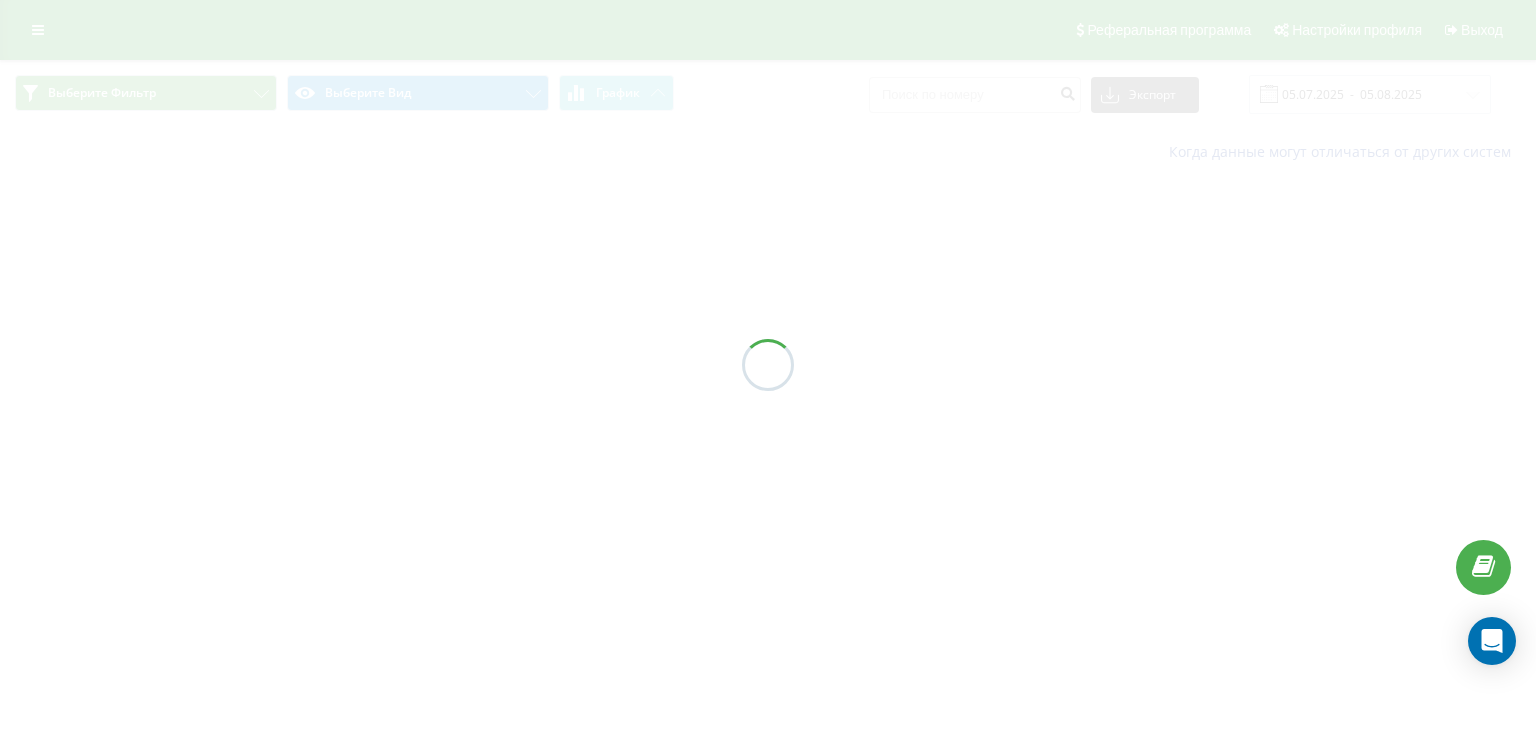scroll, scrollTop: 0, scrollLeft: 0, axis: both 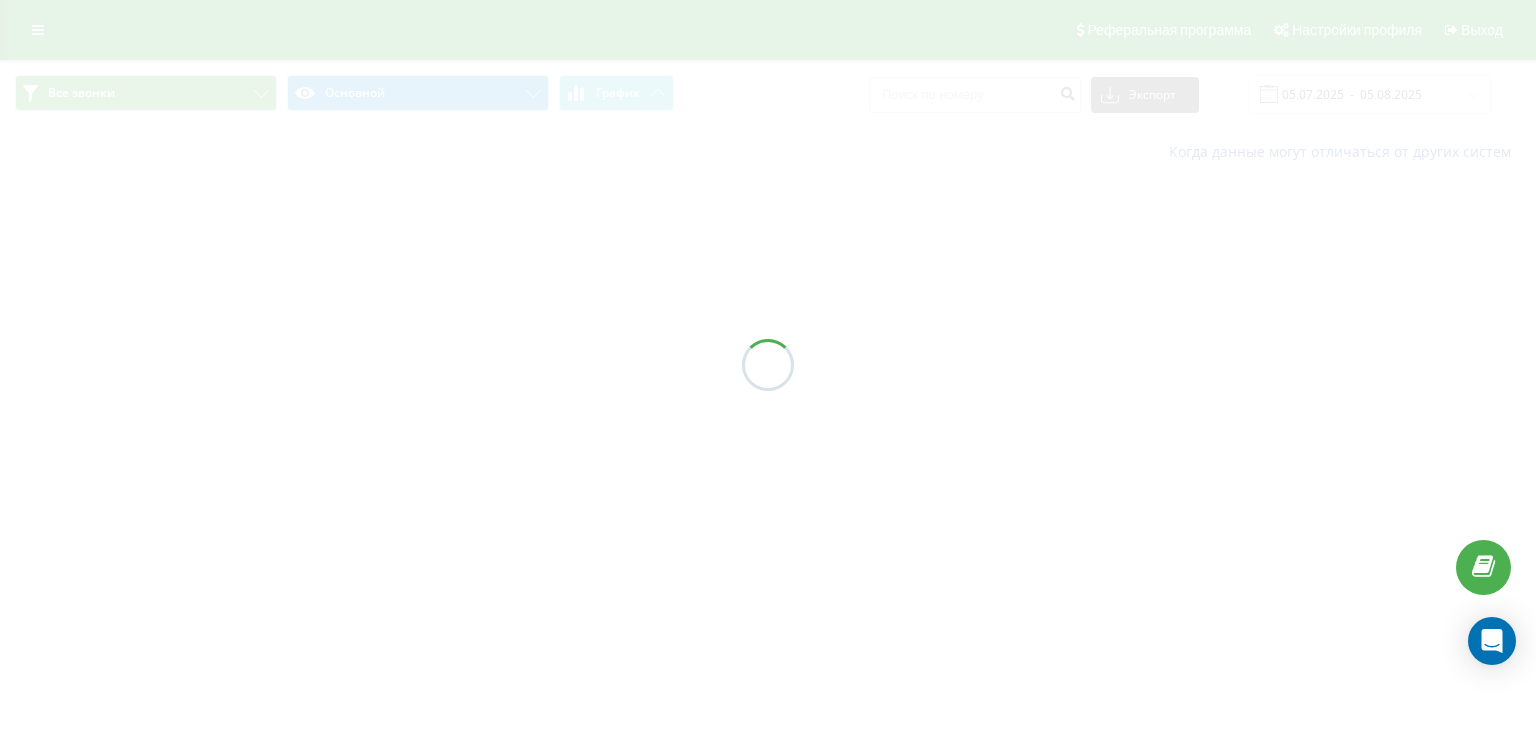 click on "Все звонки Основной График Экспорт .csv .xls .xlsx [DATE]  -  [DATE] Когда данные могут отличаться от других систем" at bounding box center [768, 118] 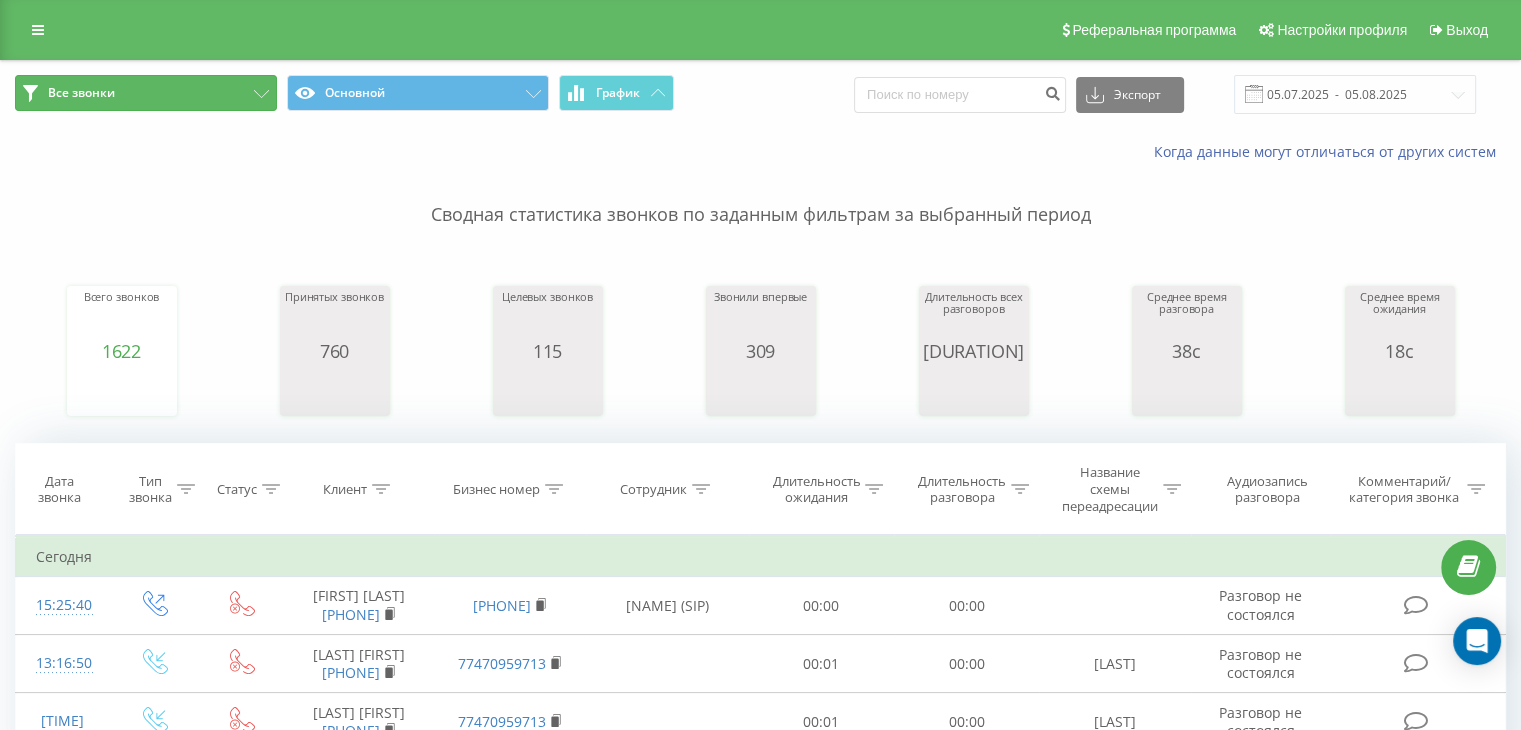 click on "Все звонки" at bounding box center (146, 93) 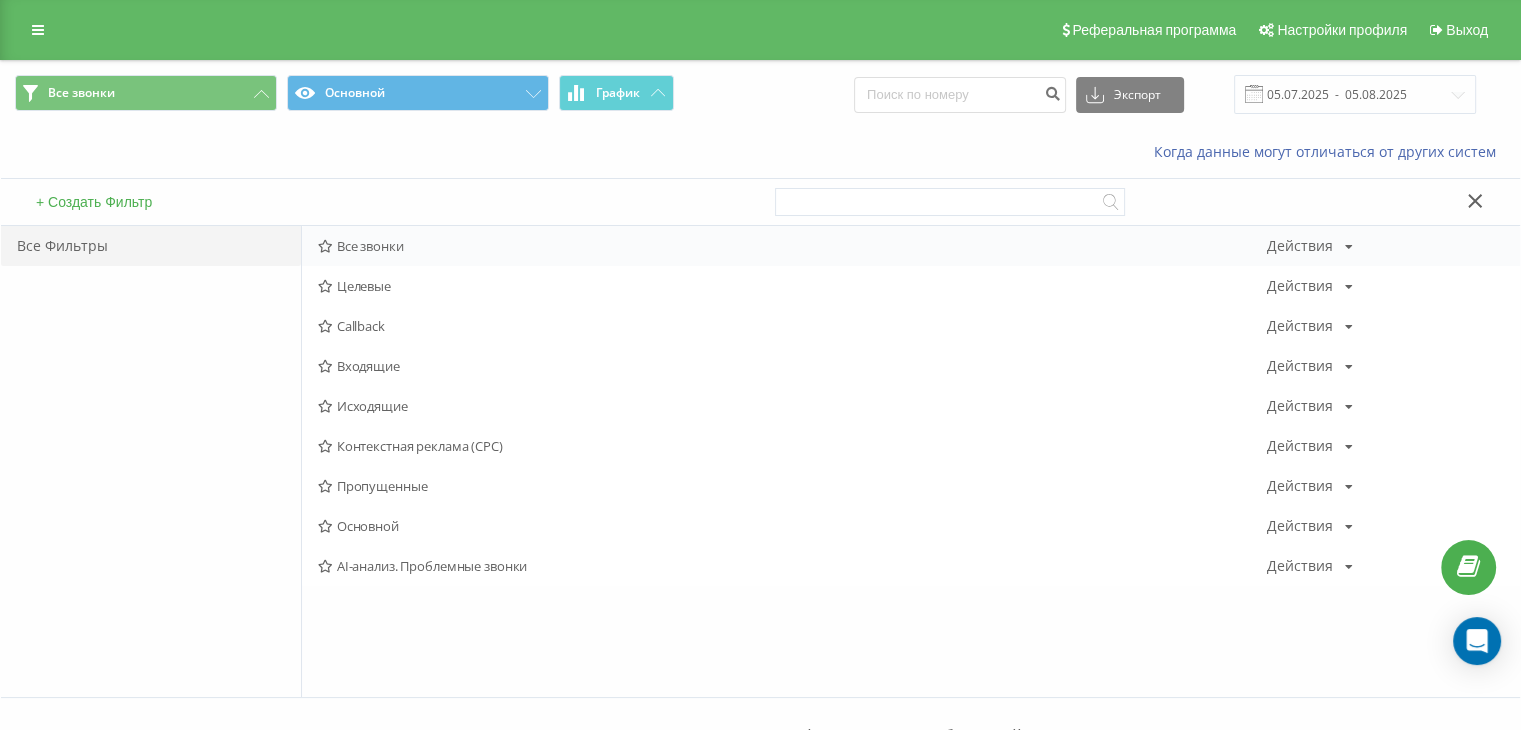 click on "Все звонки" at bounding box center (792, 246) 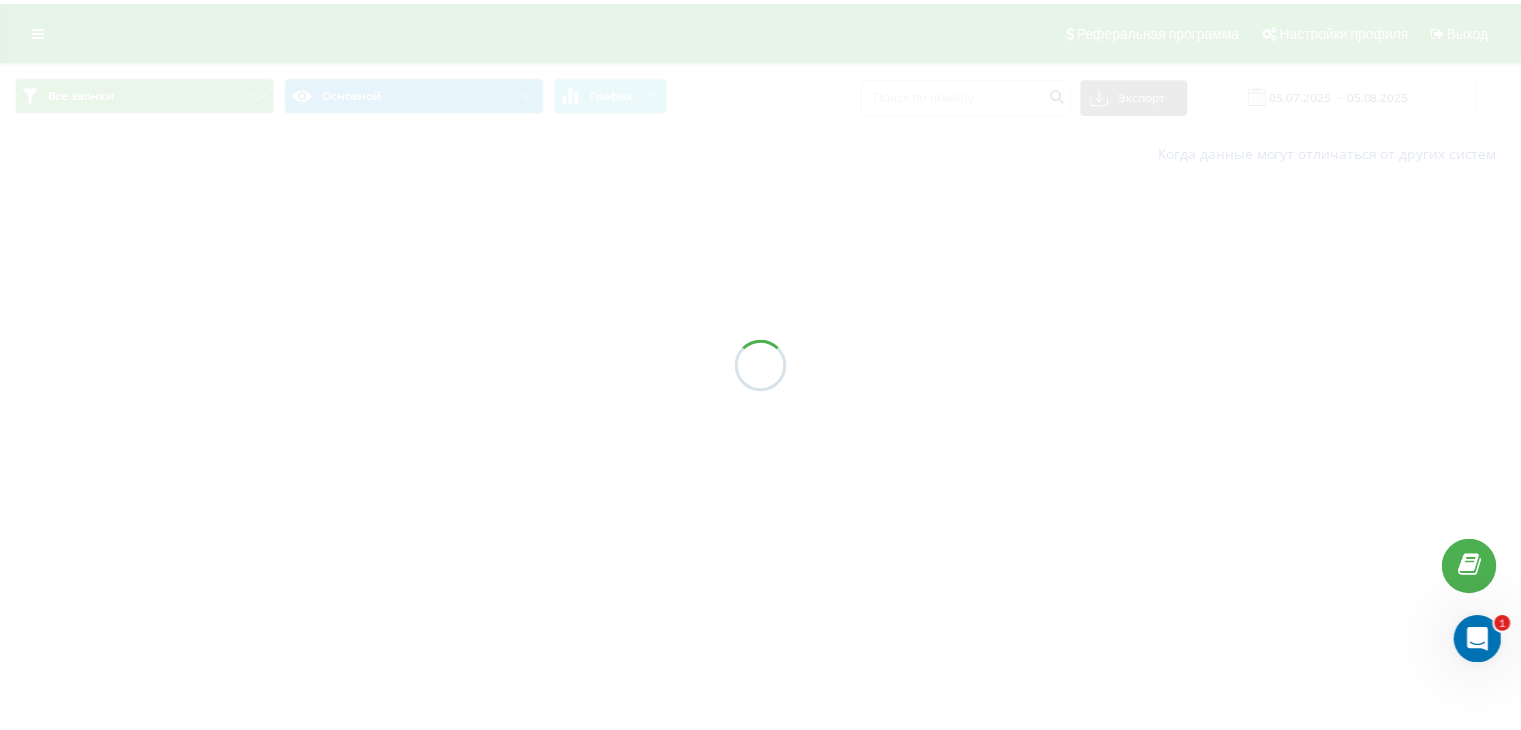 scroll, scrollTop: 0, scrollLeft: 0, axis: both 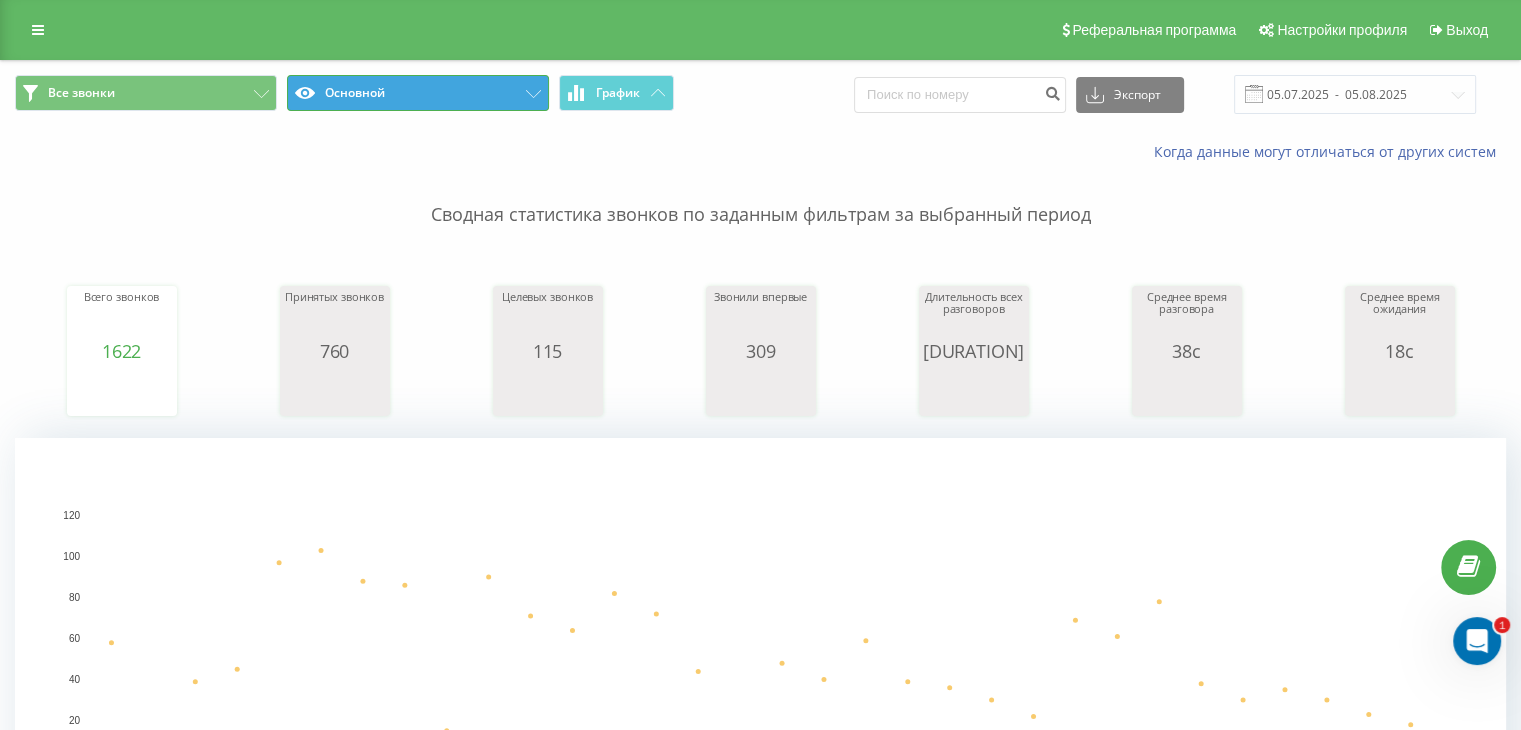 click on "Основной" at bounding box center [418, 93] 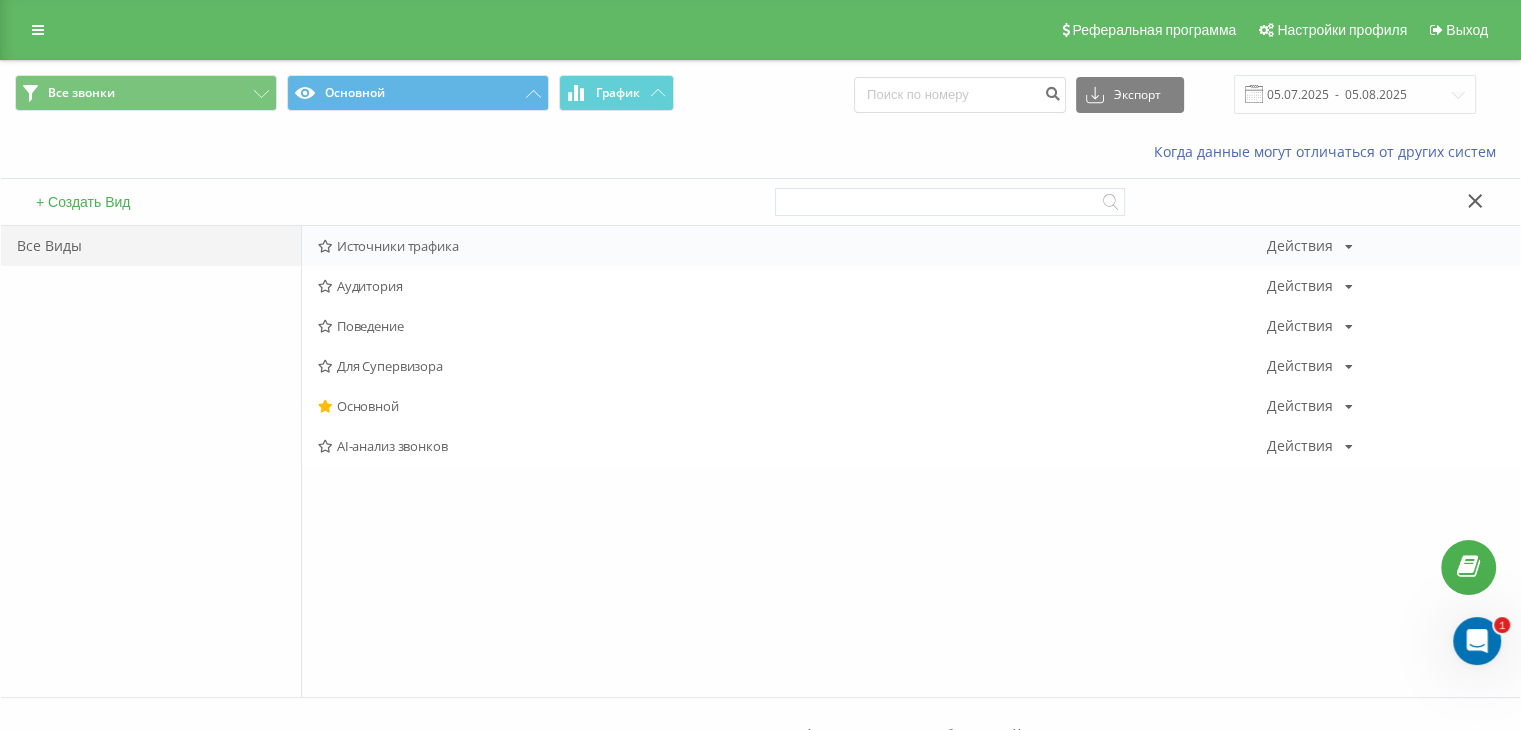 click on "Источники трафика" at bounding box center [792, 246] 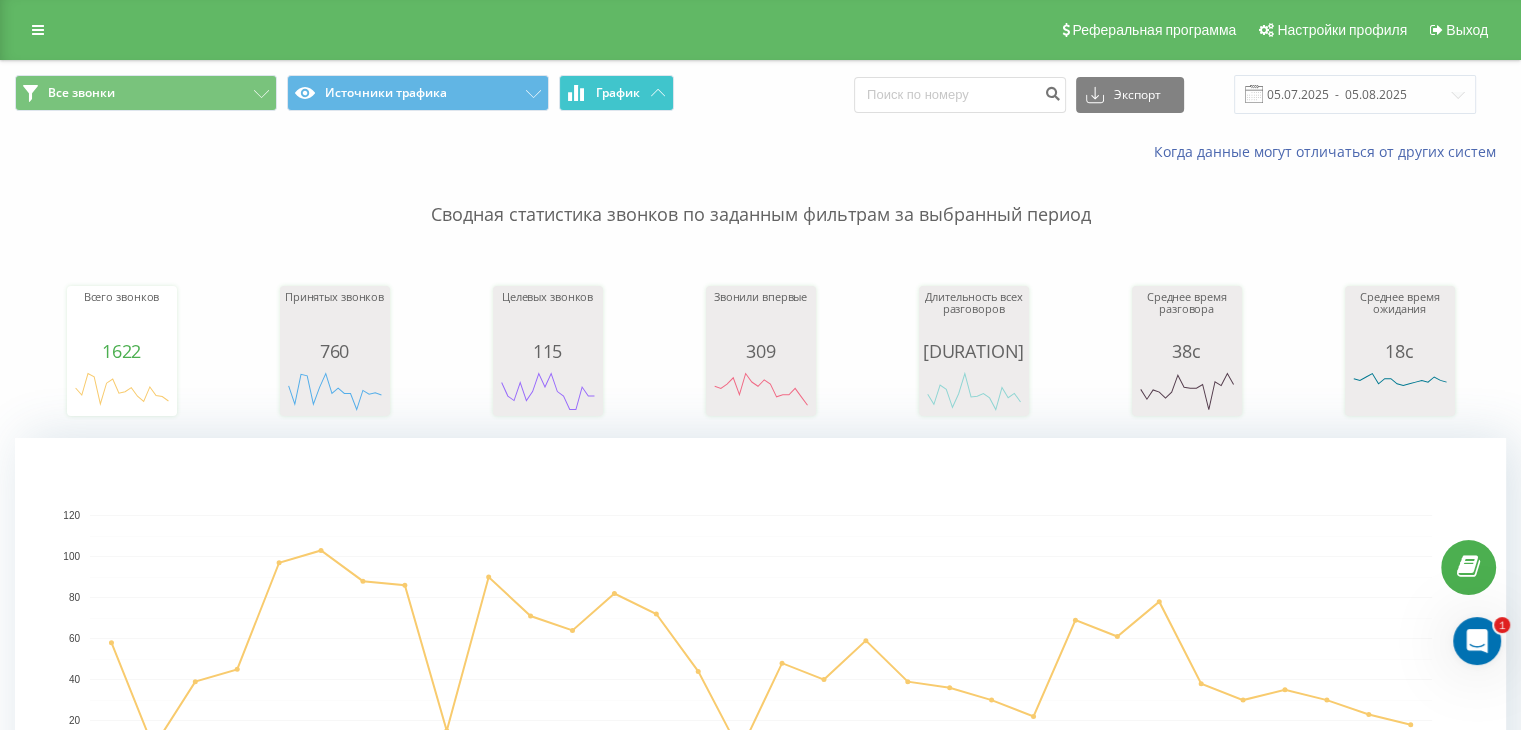 click on "График" at bounding box center [618, 93] 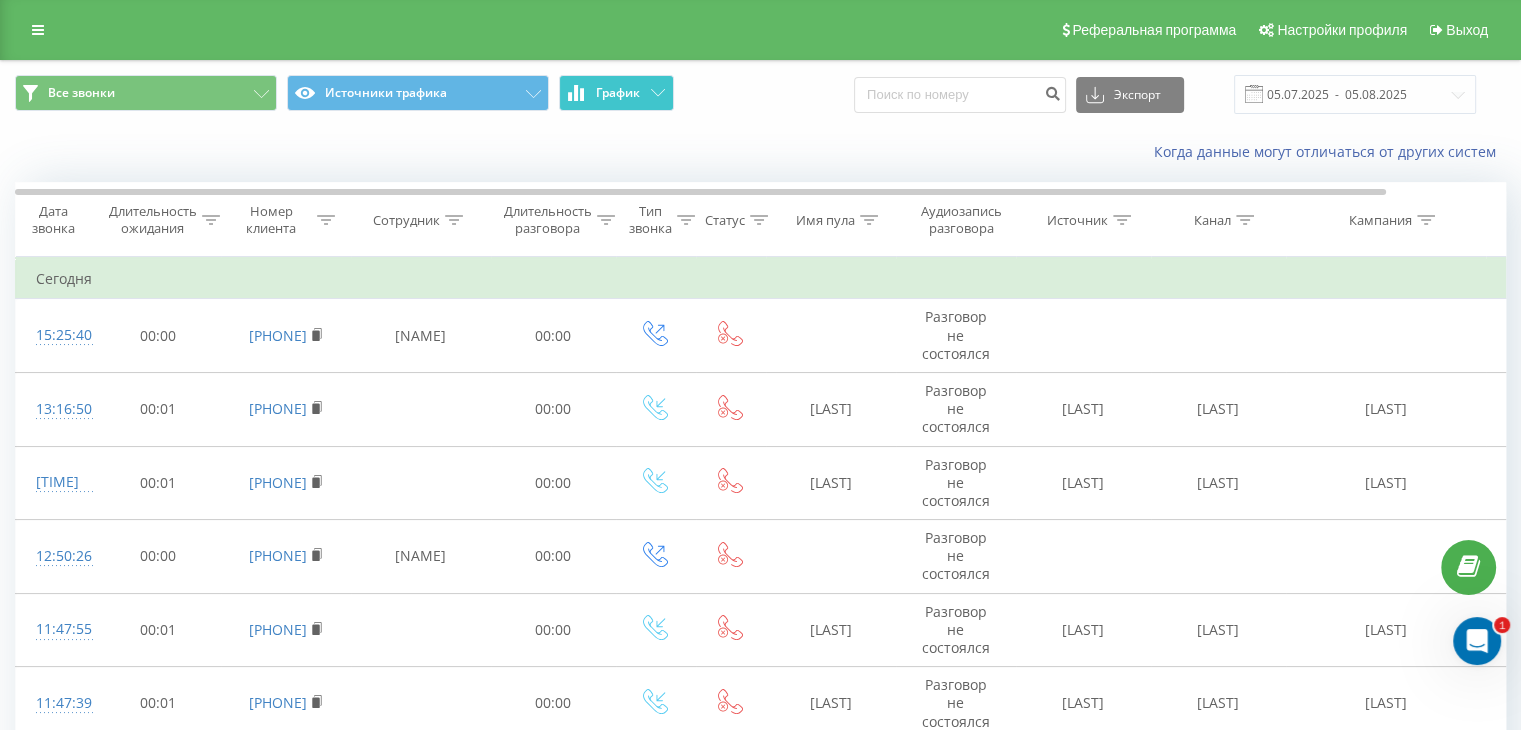 click on "График" at bounding box center (616, 93) 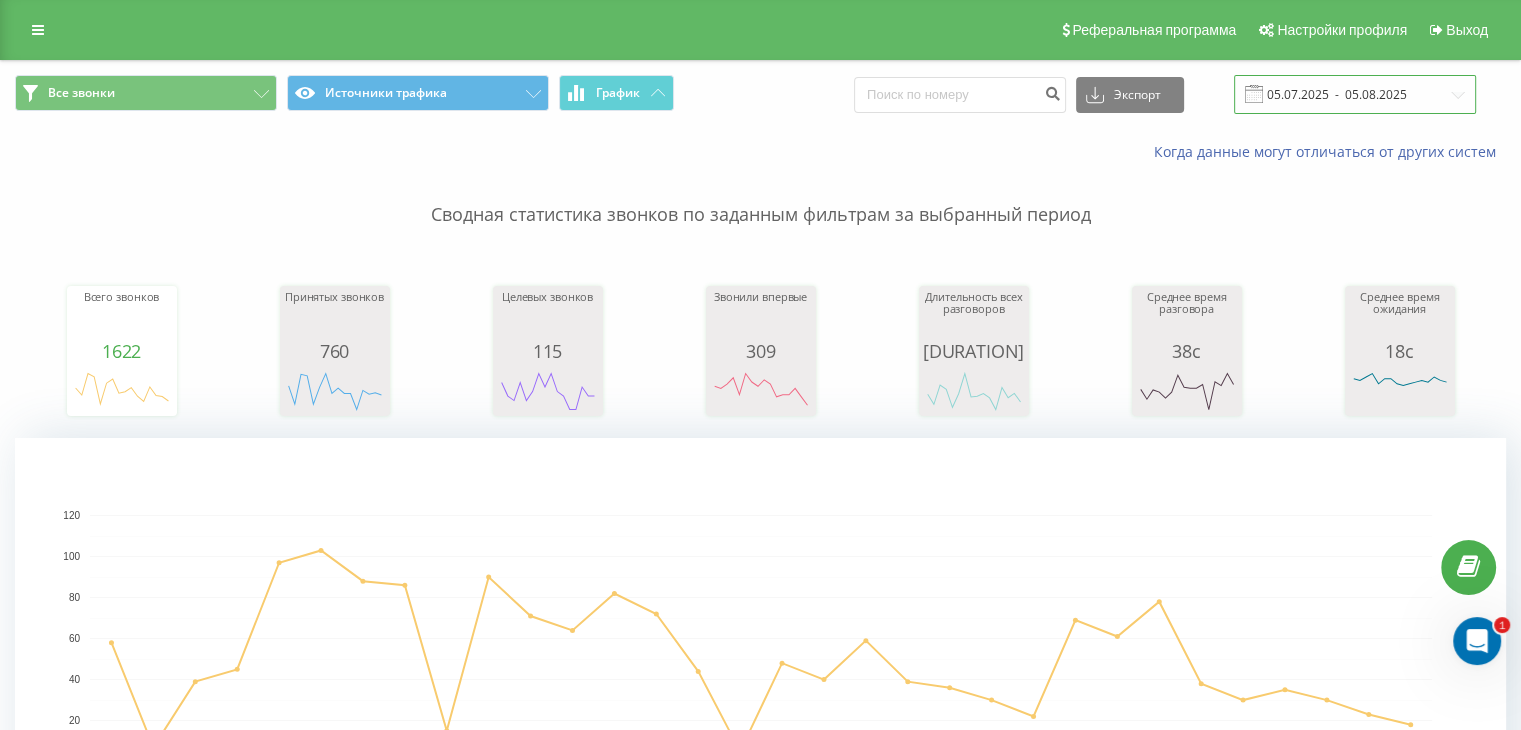 click on "05.07.2025  -  05.08.2025" at bounding box center (1355, 94) 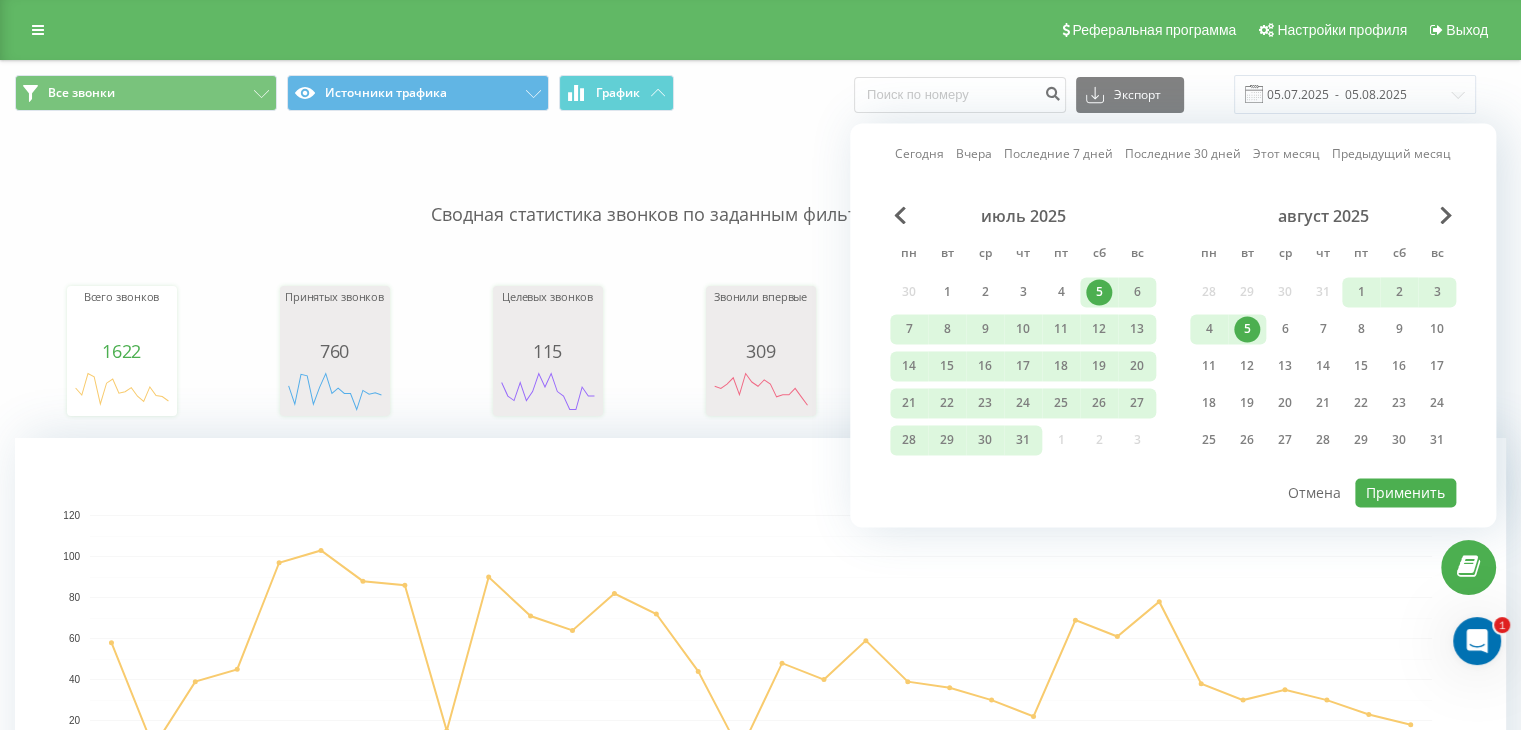 click at bounding box center (1477, 641) 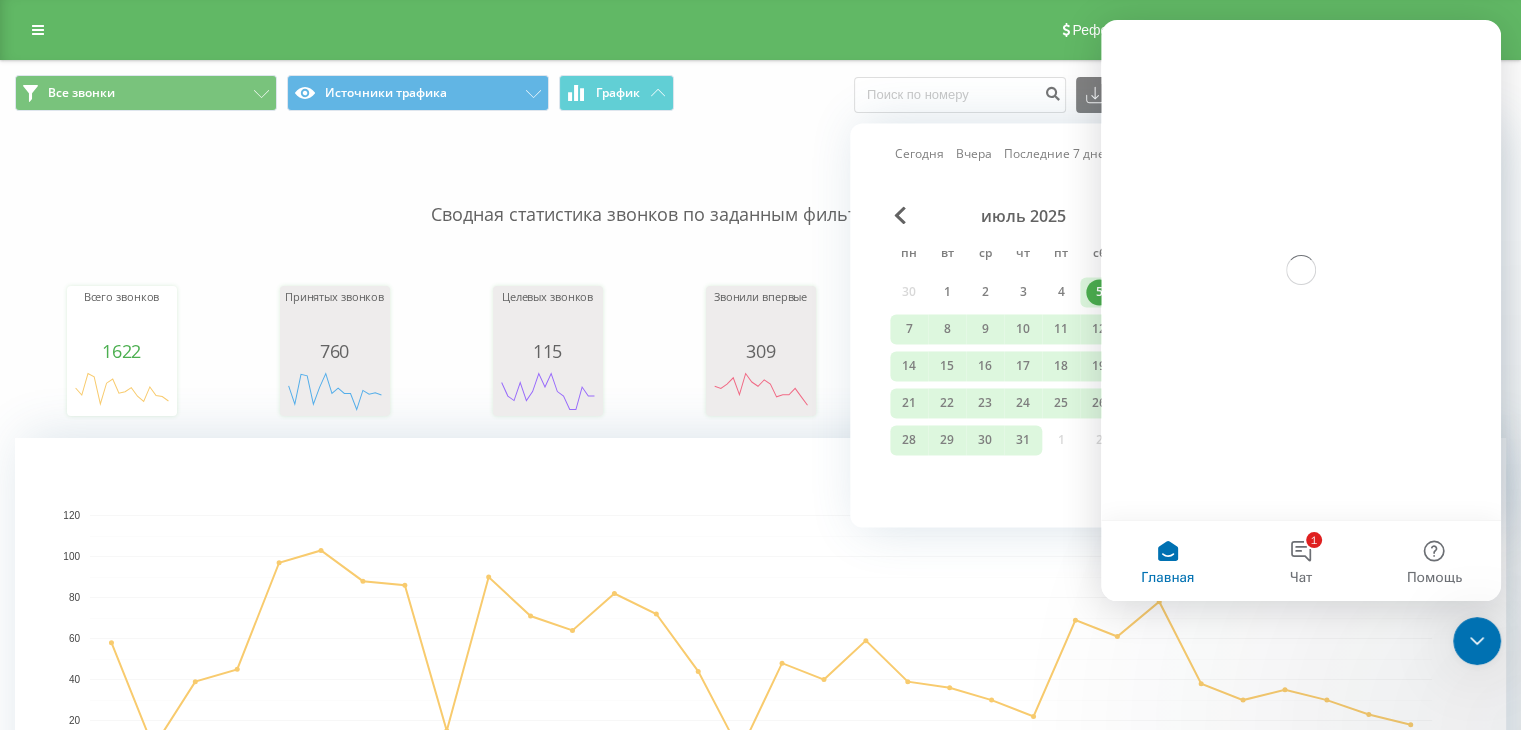 scroll, scrollTop: 0, scrollLeft: 0, axis: both 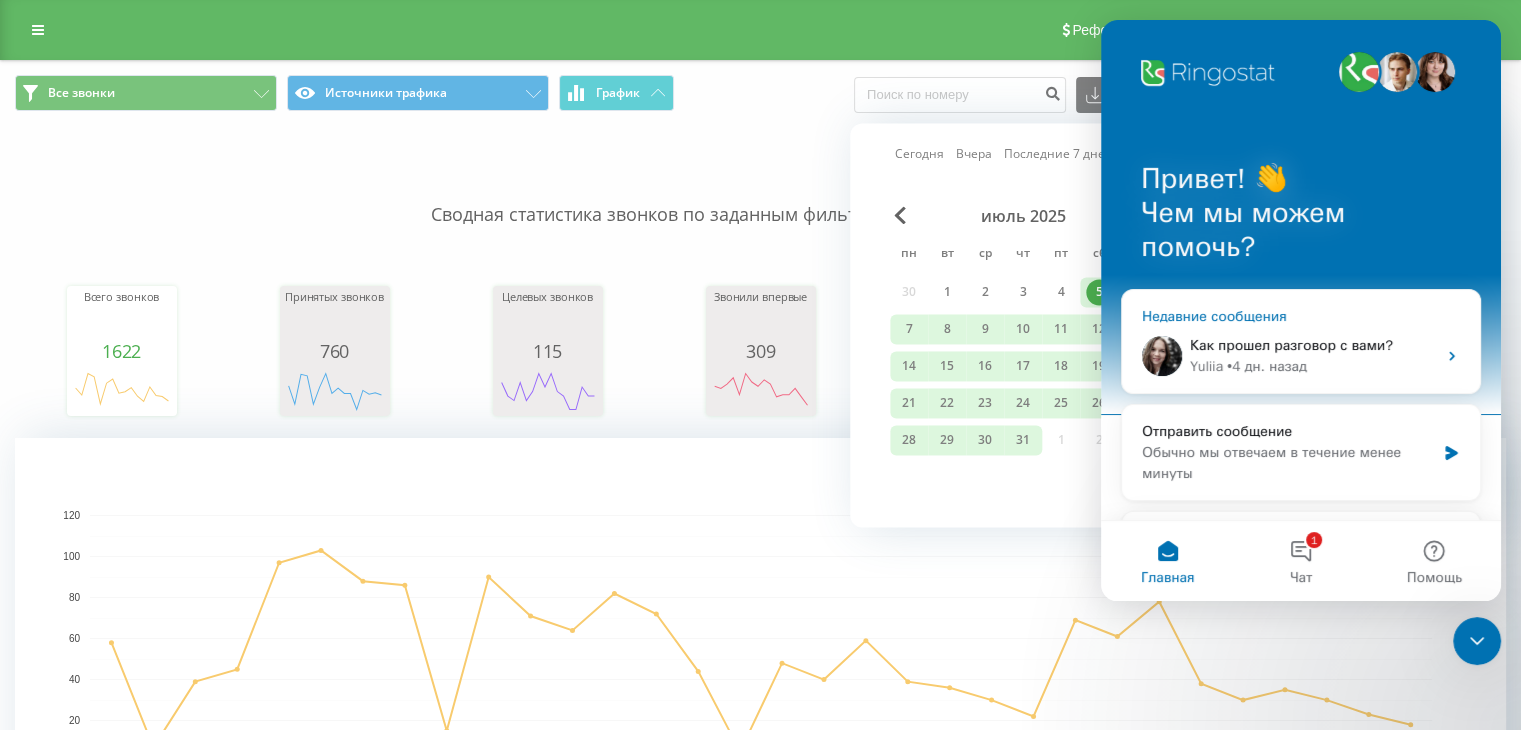 click on "Как прошел разговор с вами?" at bounding box center [1291, 345] 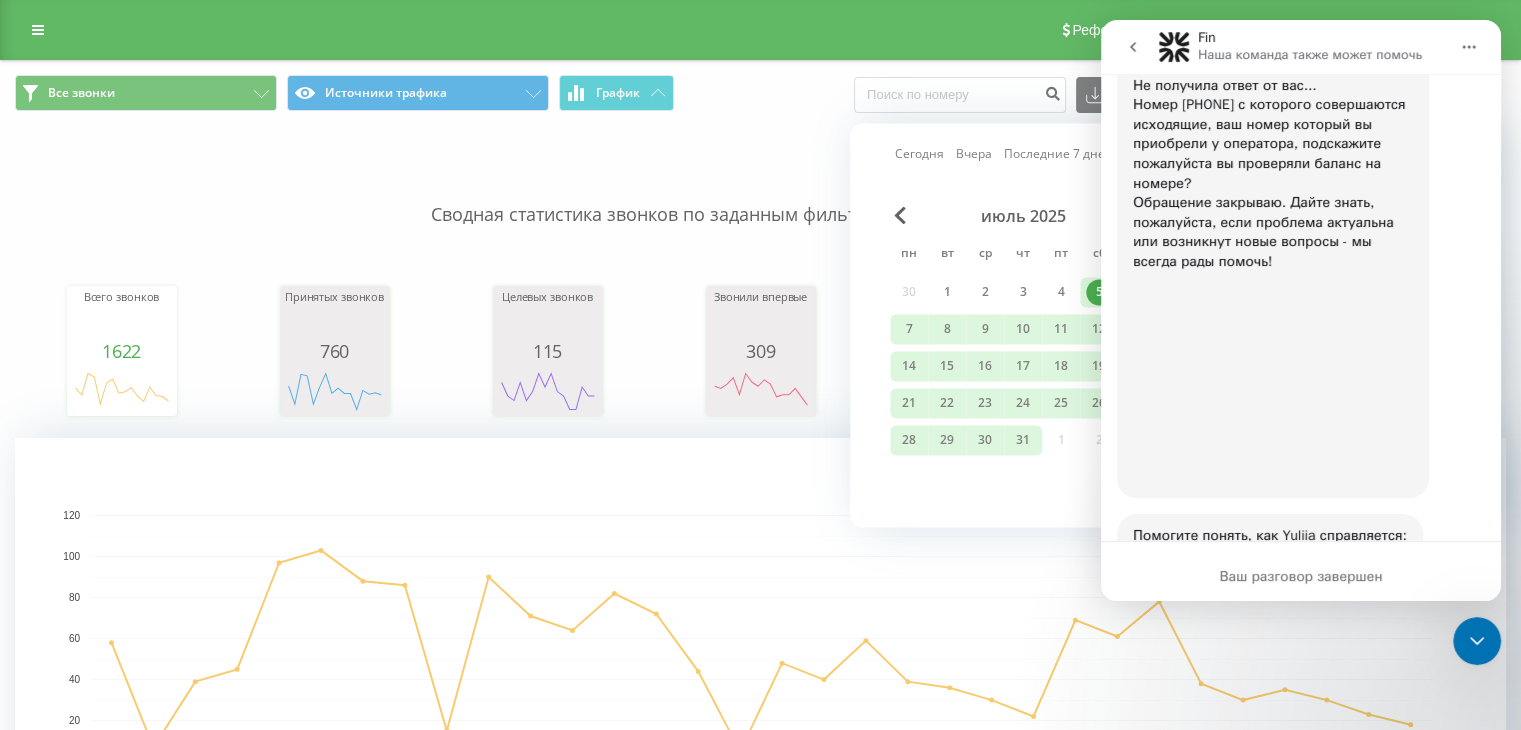 scroll, scrollTop: 1981, scrollLeft: 0, axis: vertical 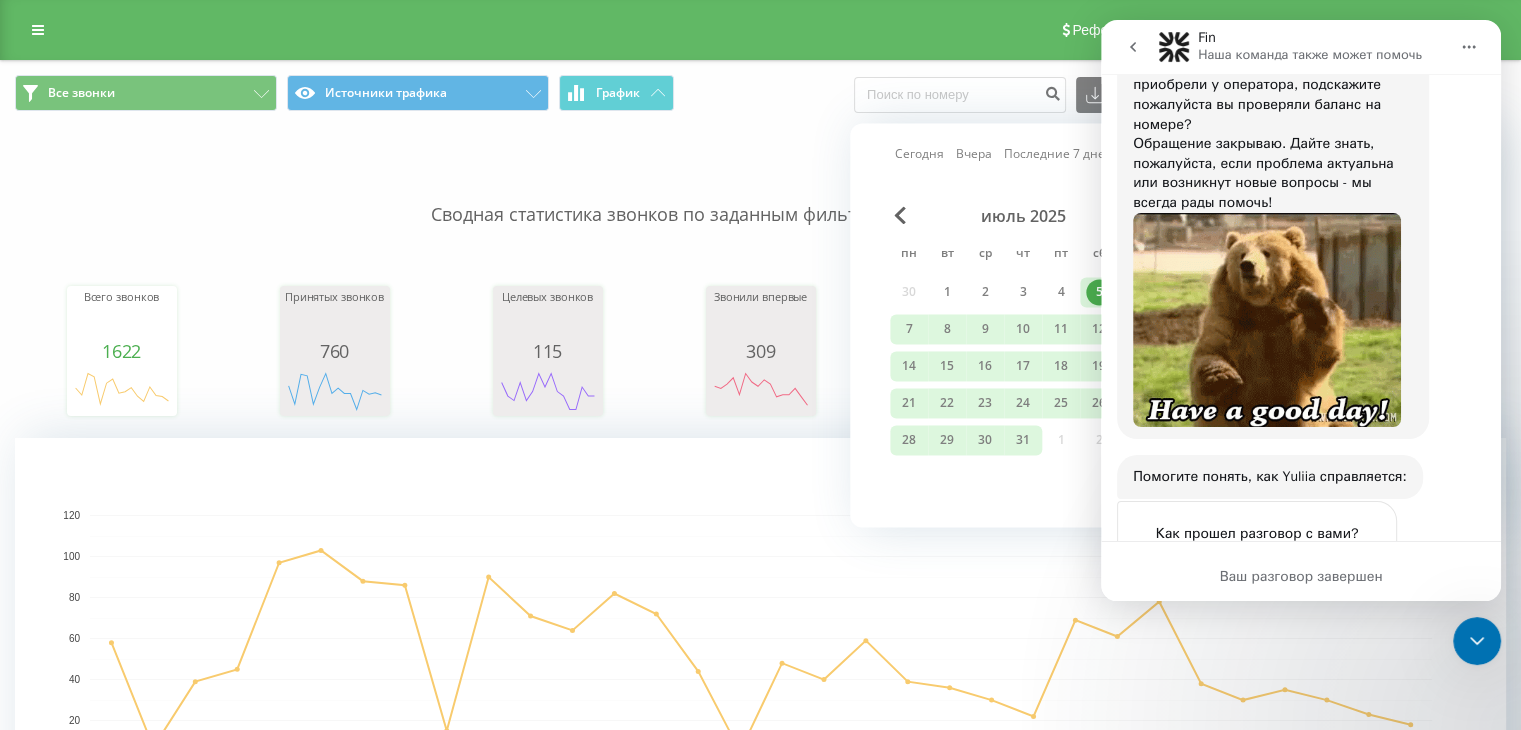 click 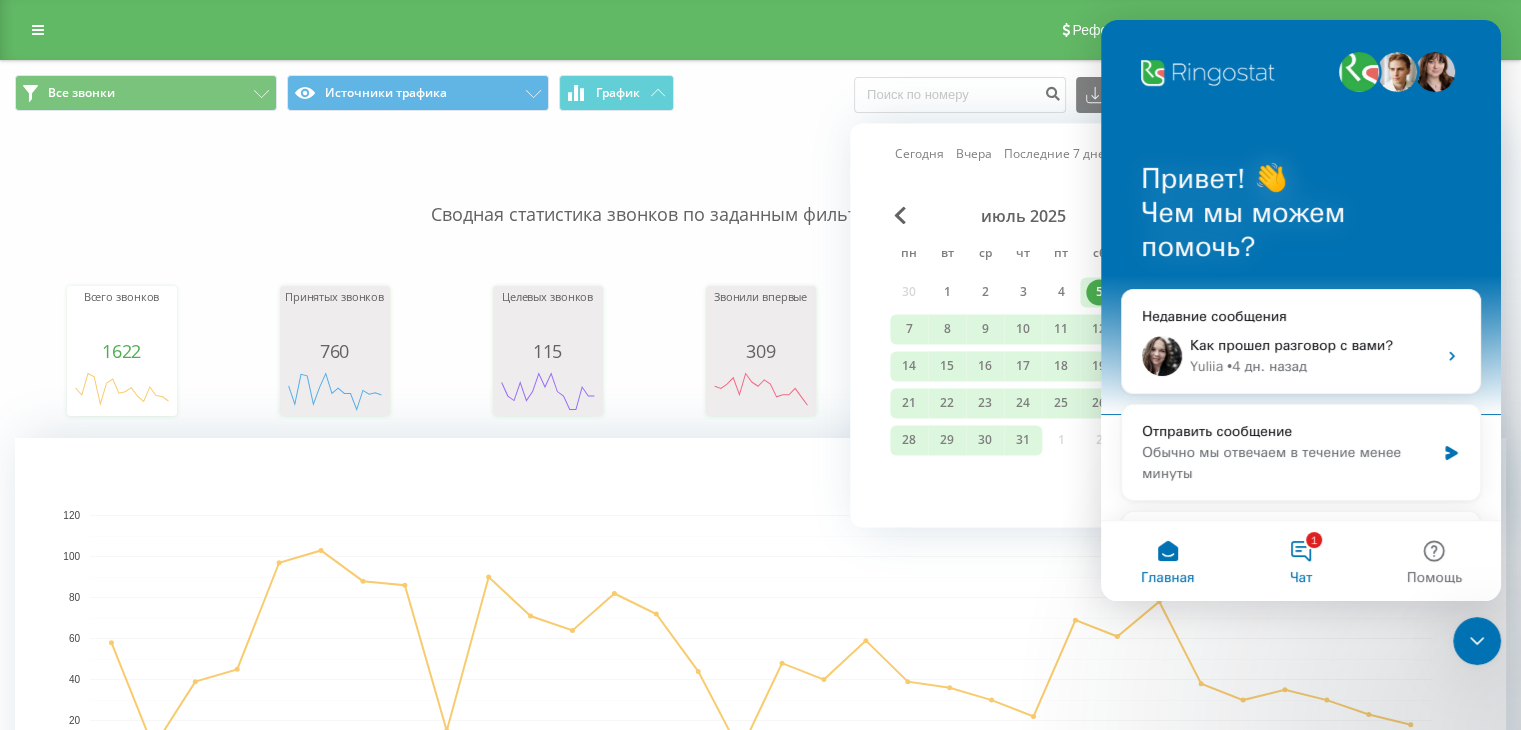 click on "1 Чат" at bounding box center (1300, 561) 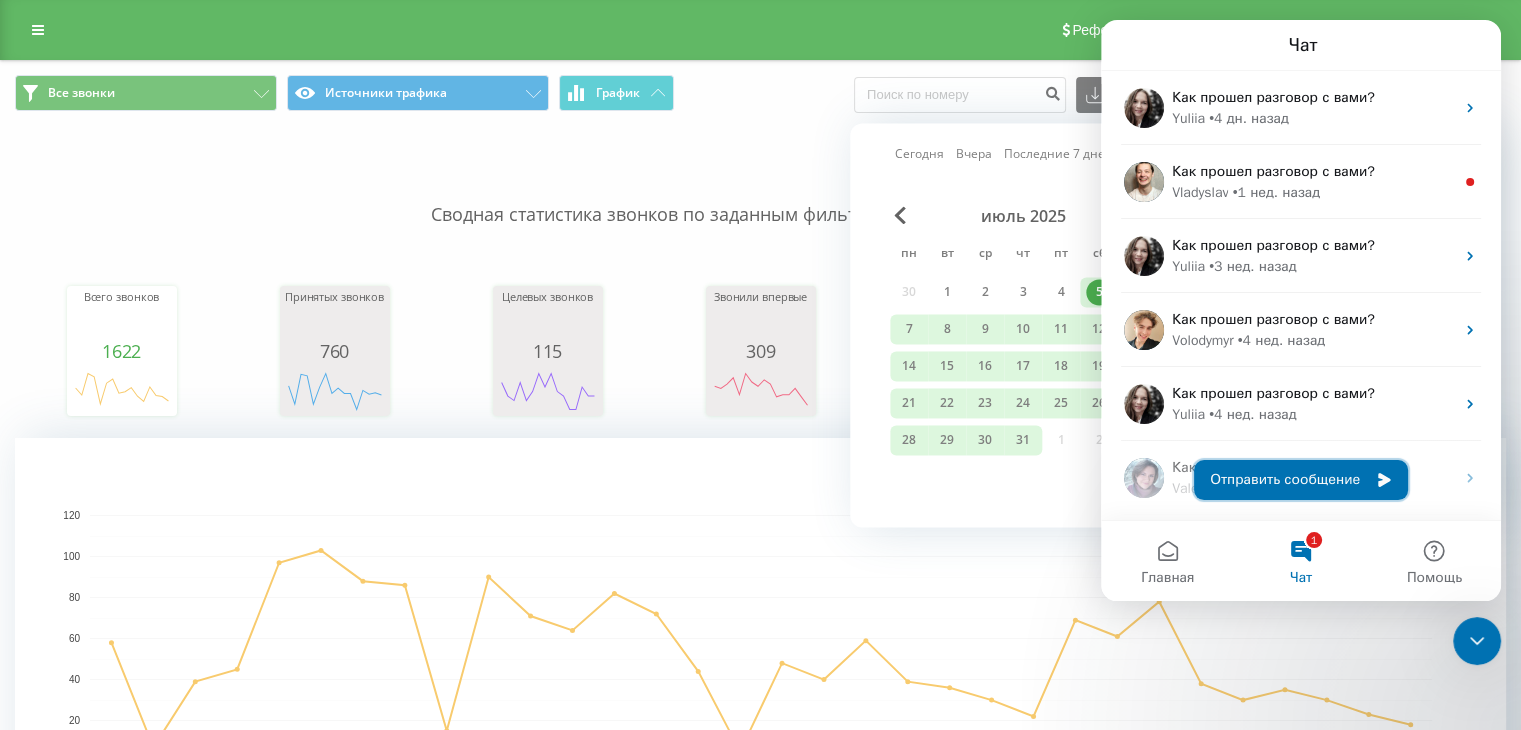 click on "Отправить сообщение" at bounding box center [1301, 480] 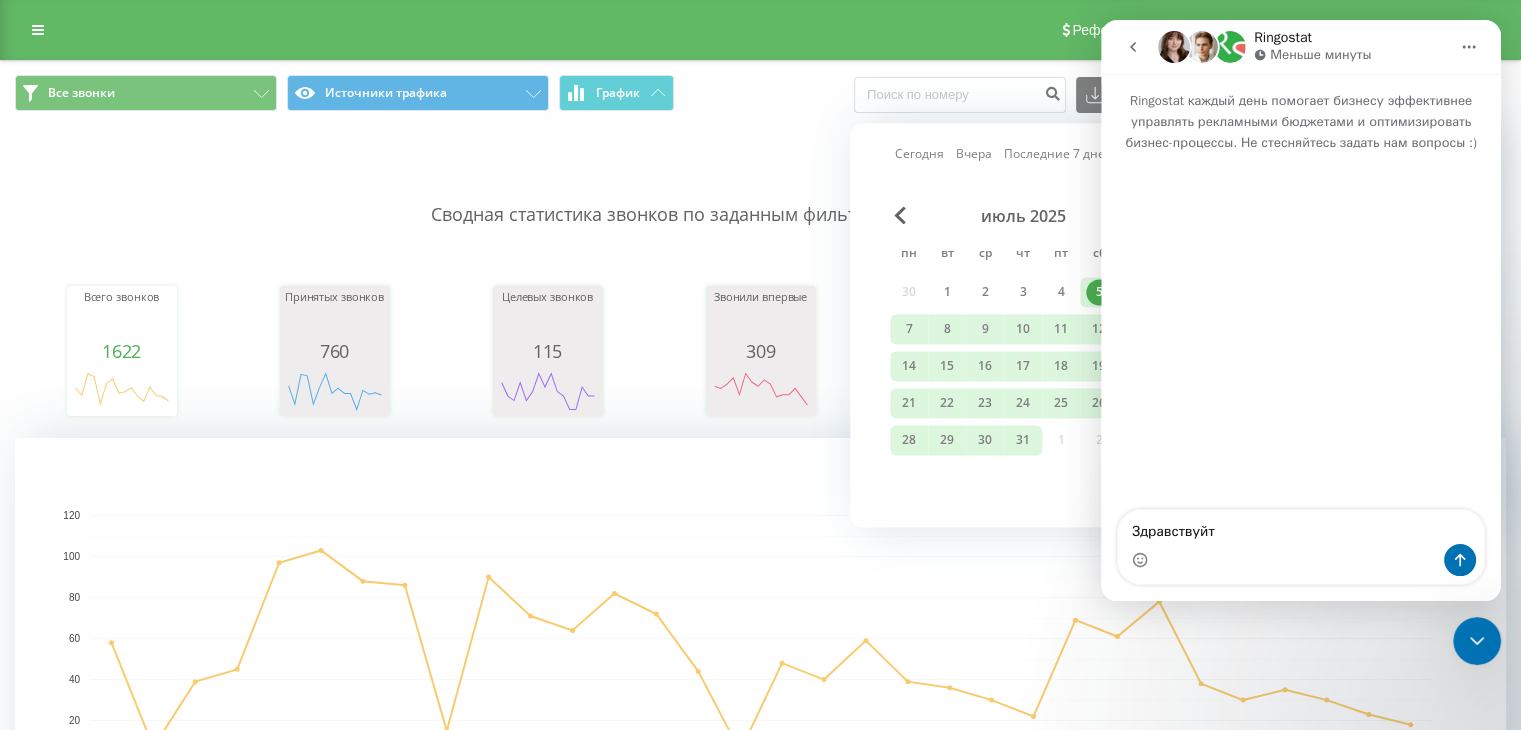 type on "Здравствуйте" 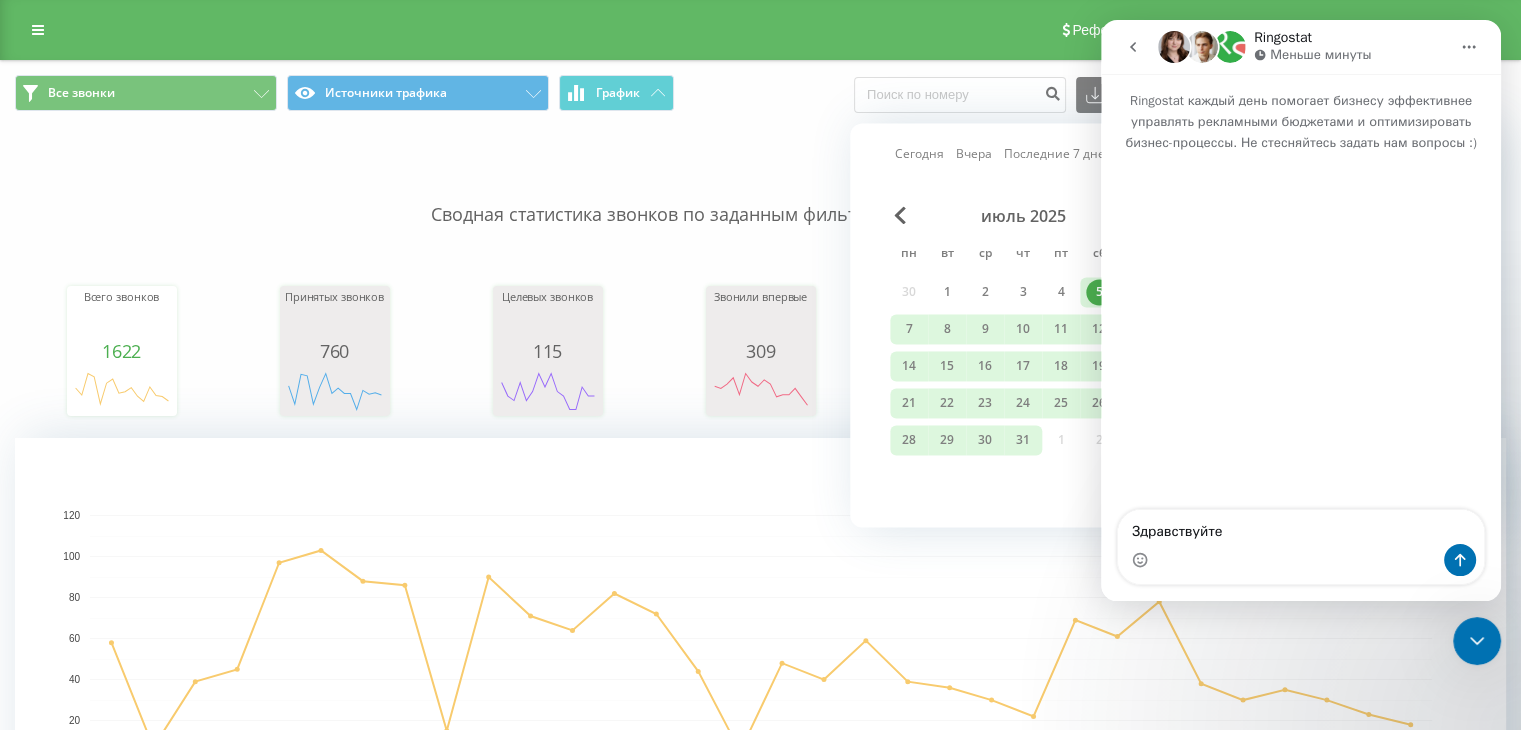 type 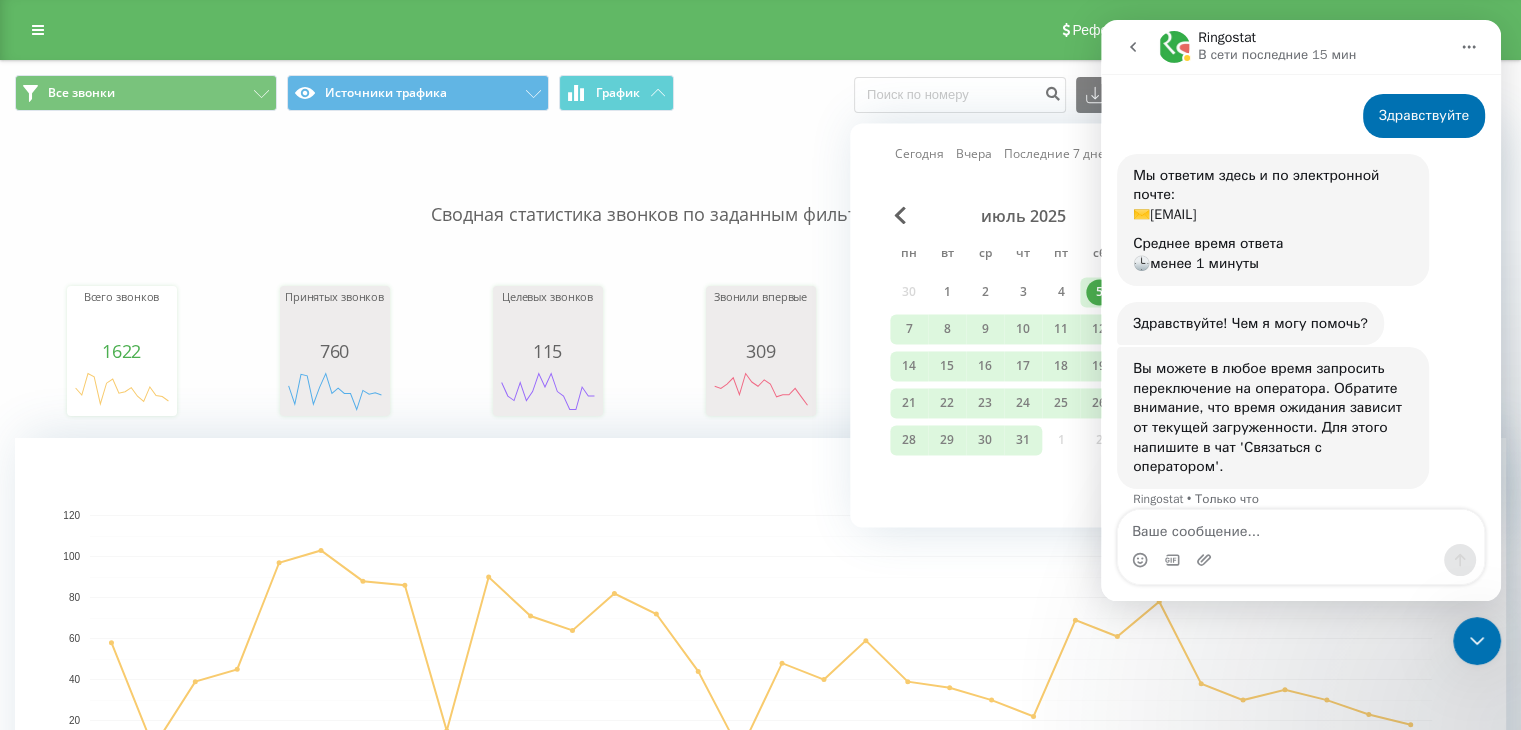 scroll, scrollTop: 84, scrollLeft: 0, axis: vertical 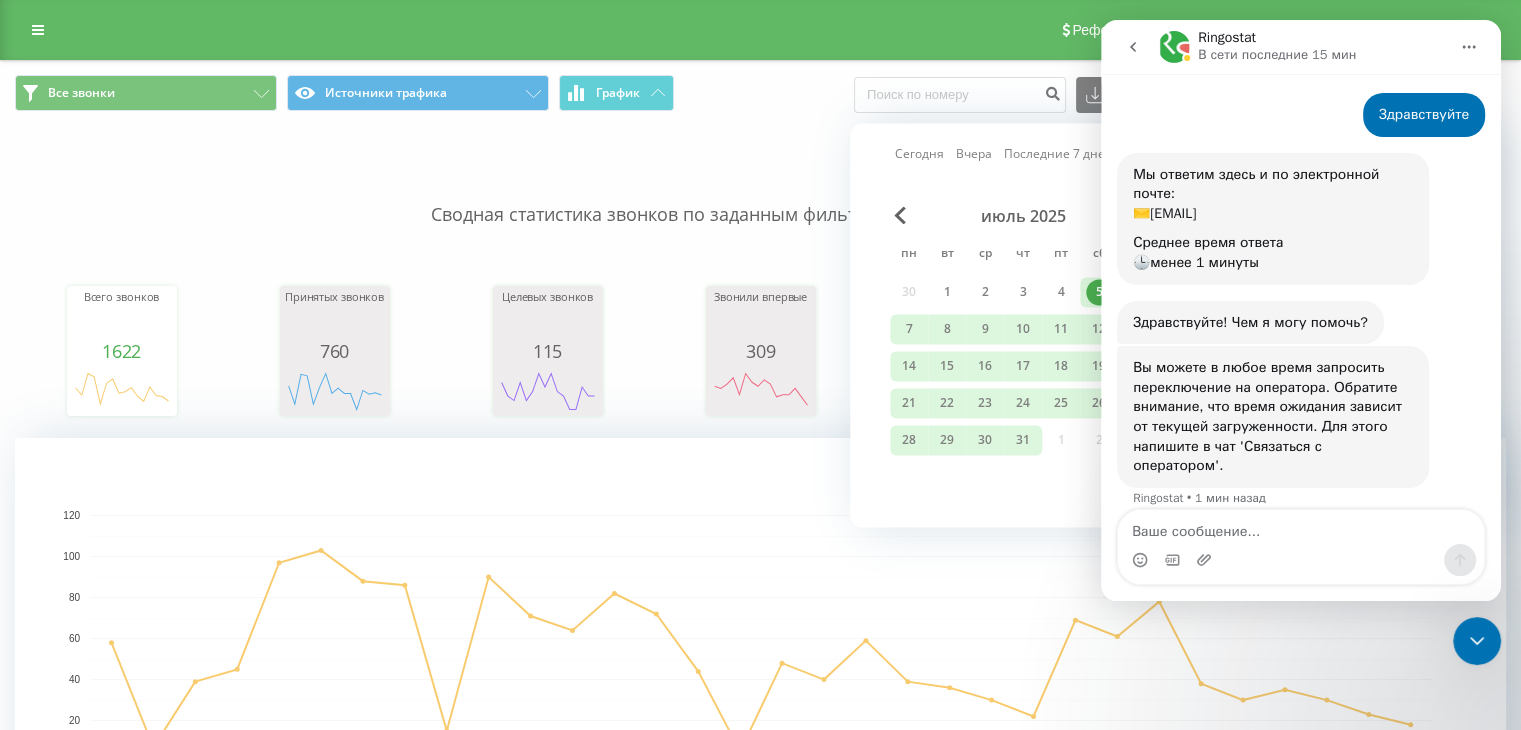 click on "Ringostat    •   1 мин назад" at bounding box center [1199, 498] 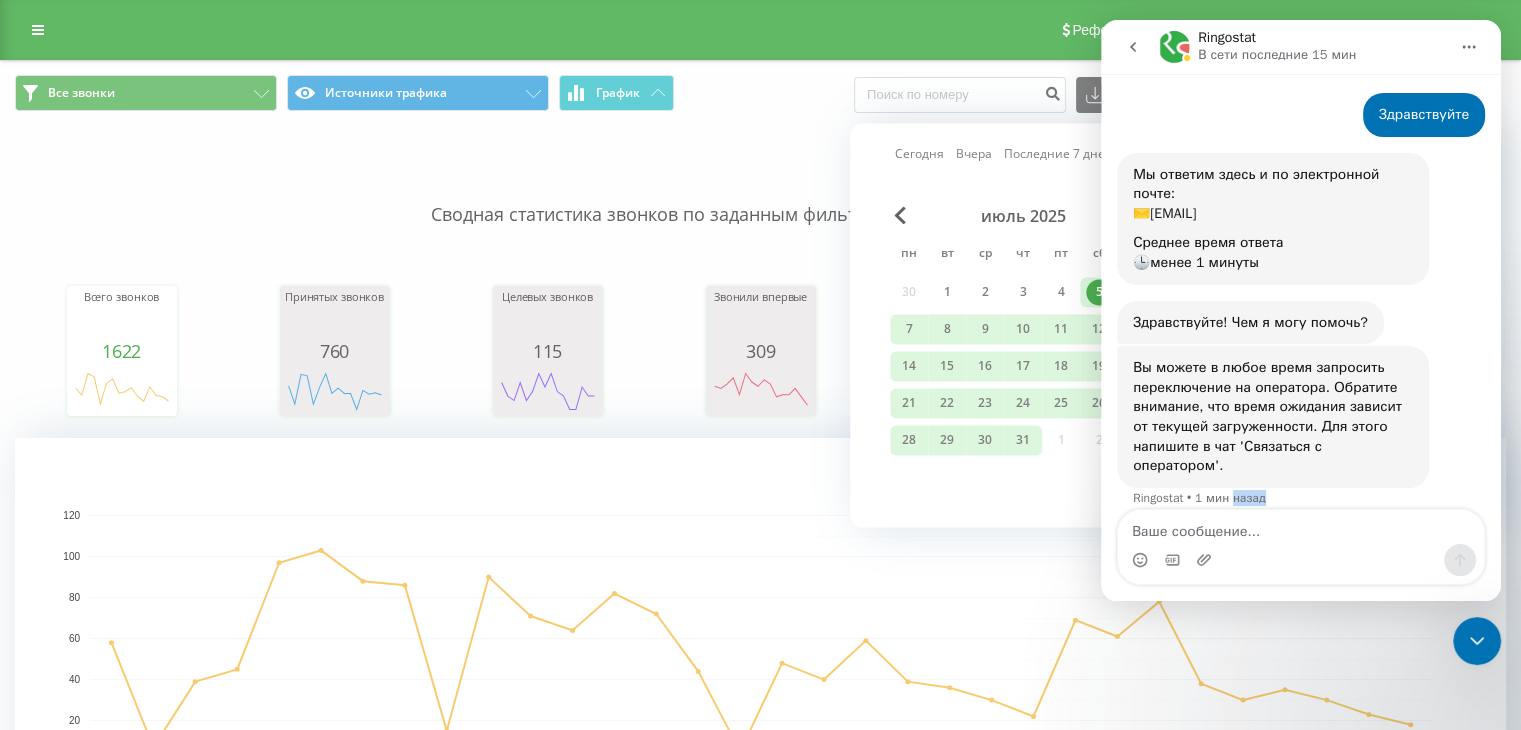 click on "Ringostat    •   1 мин назад" at bounding box center [1199, 498] 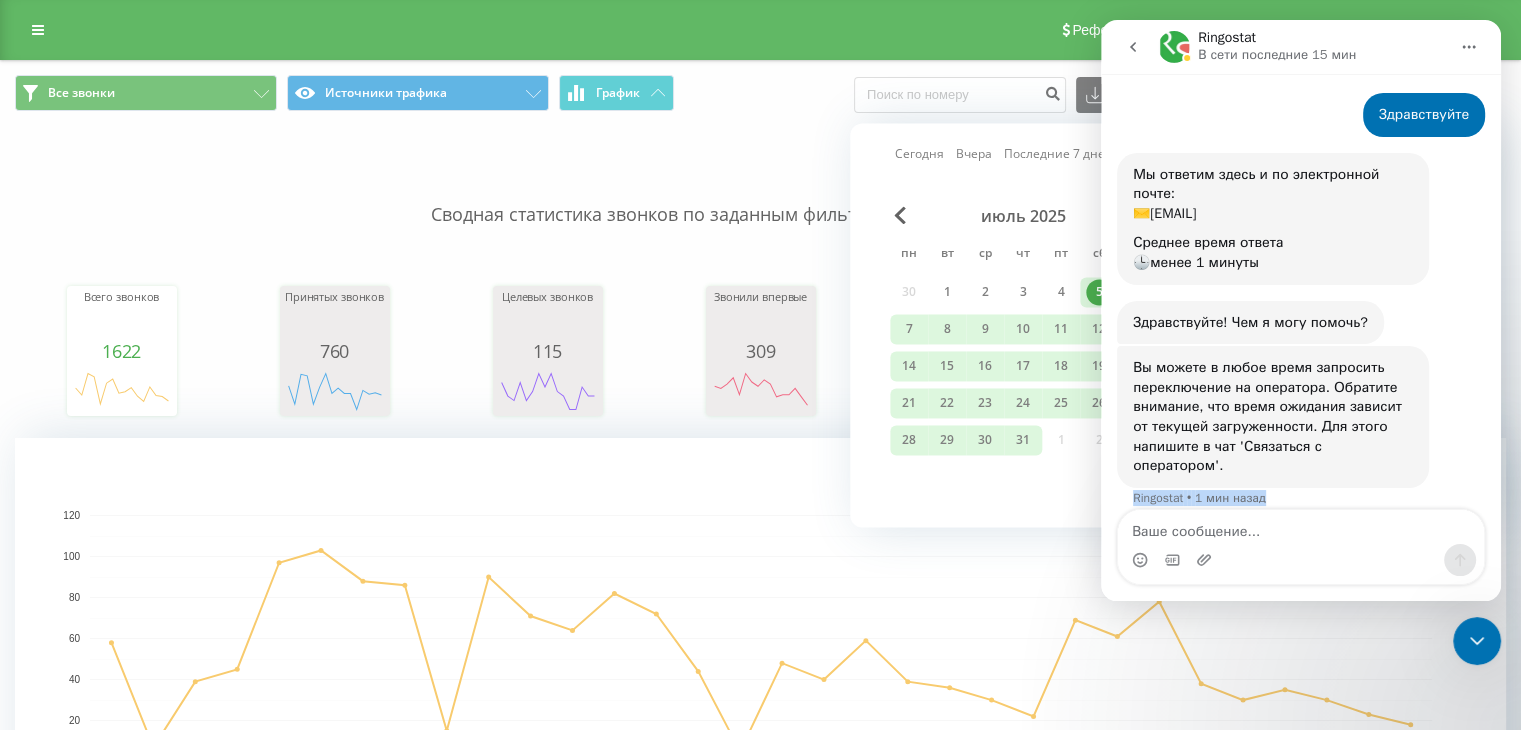 click on "Ringostat    •   1 мин назад" at bounding box center [1199, 498] 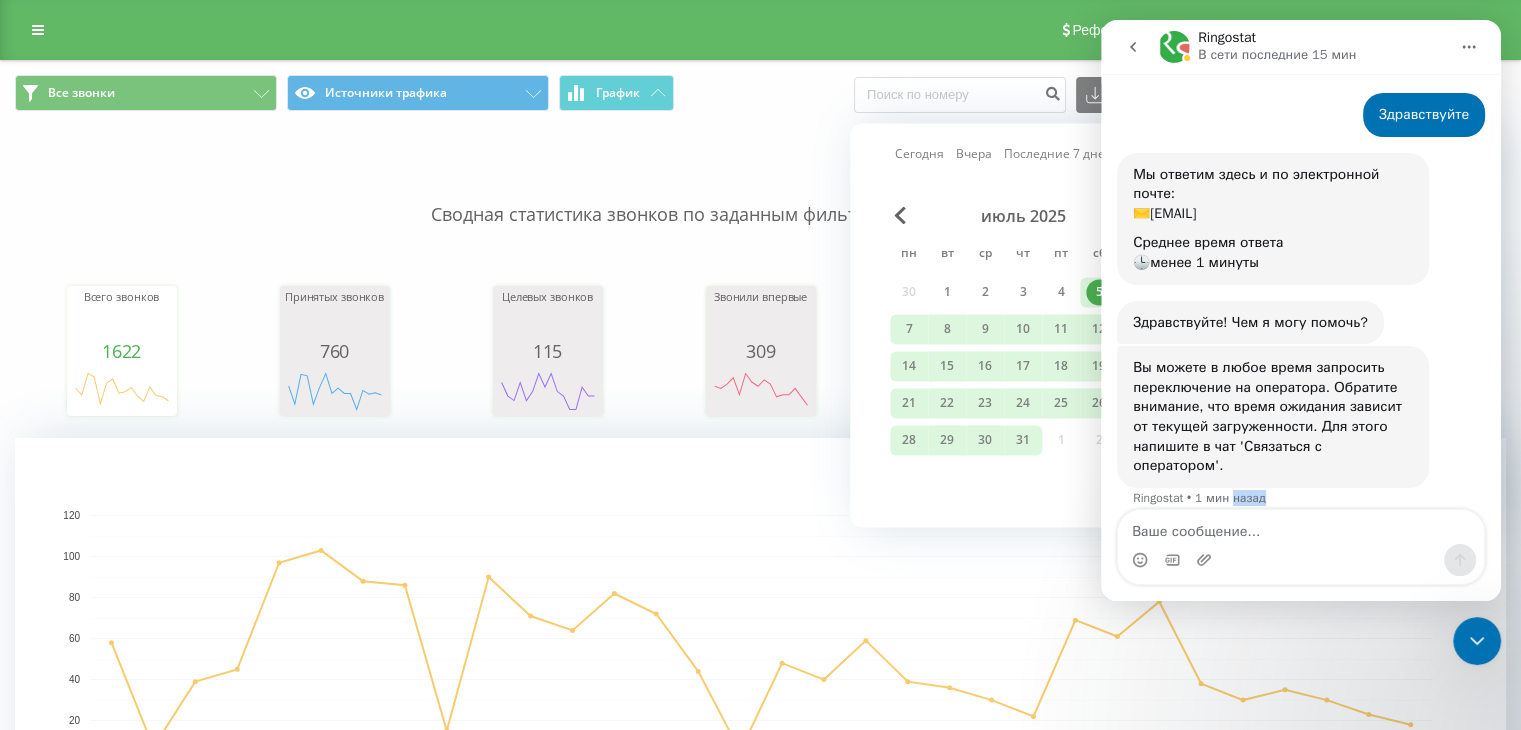 click on "Ringostat    •   1 мин назад" at bounding box center [1199, 498] 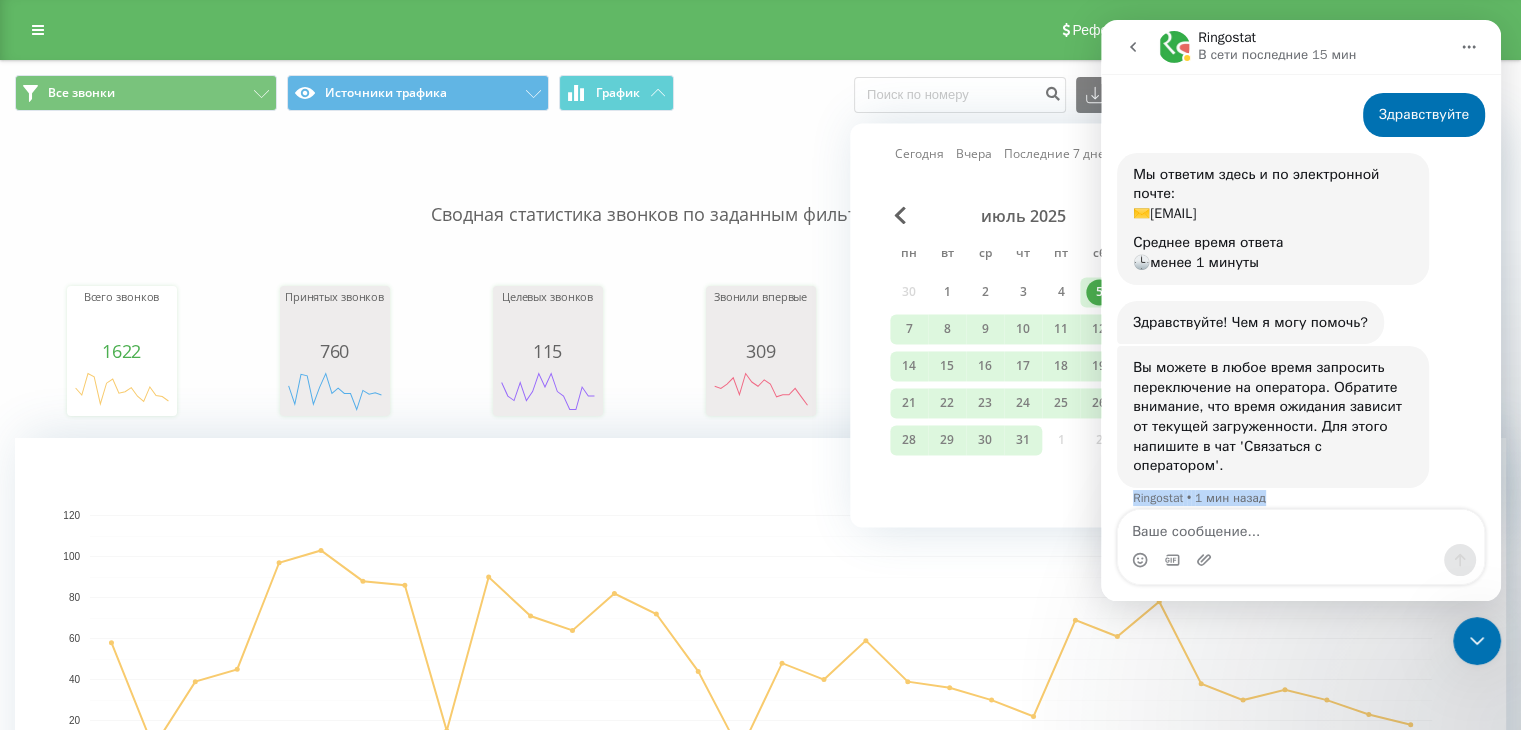 click on "Ringostat    •   1 мин назад" at bounding box center [1199, 498] 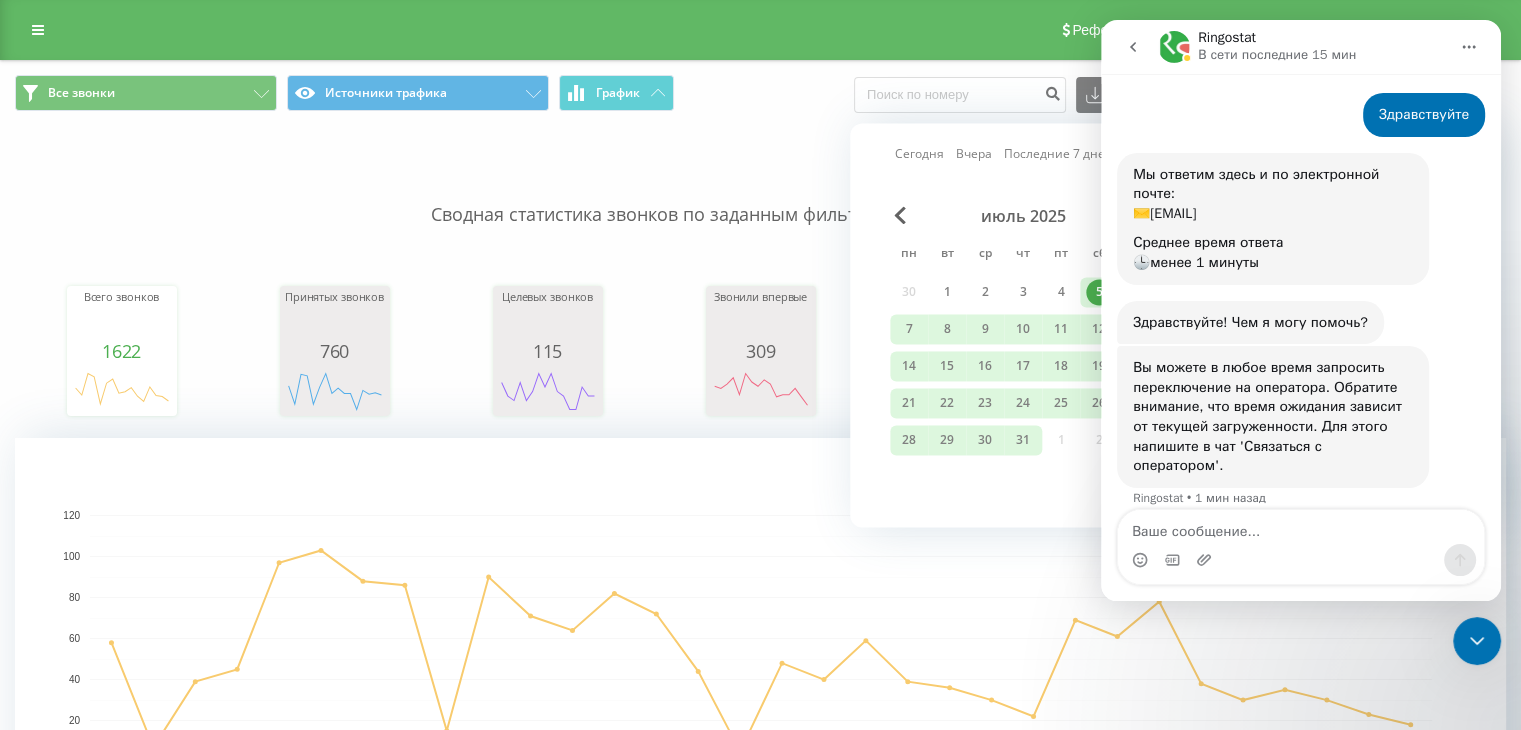 click on "Вы можете в любое время запросить переключение на оператора. Обратите внимание, что время ожидания зависит от текущей загруженности. Для этого напишите в чат 'Связаться с оператором'. Ringostat    •   1 мин назад" at bounding box center (1301, 439) 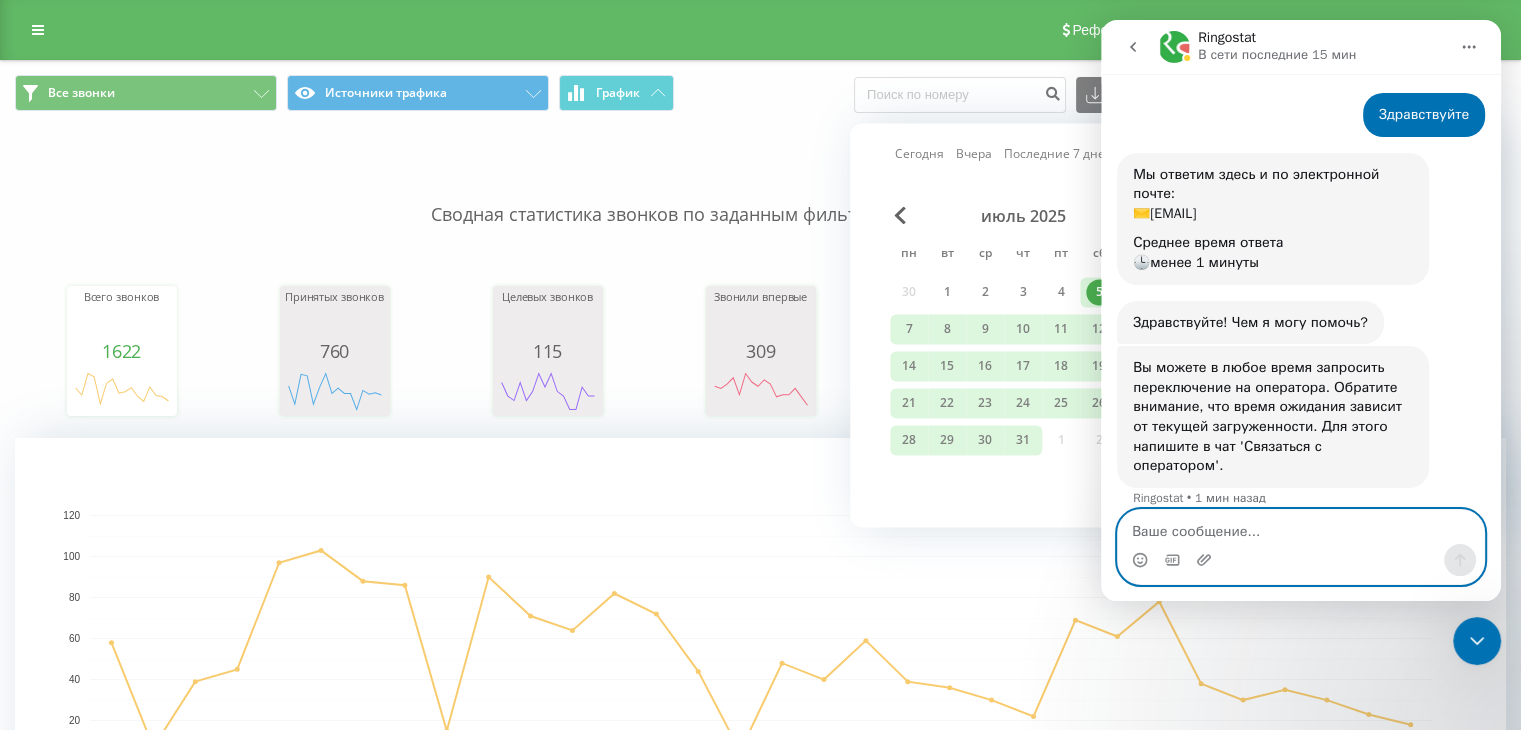 click at bounding box center [1301, 527] 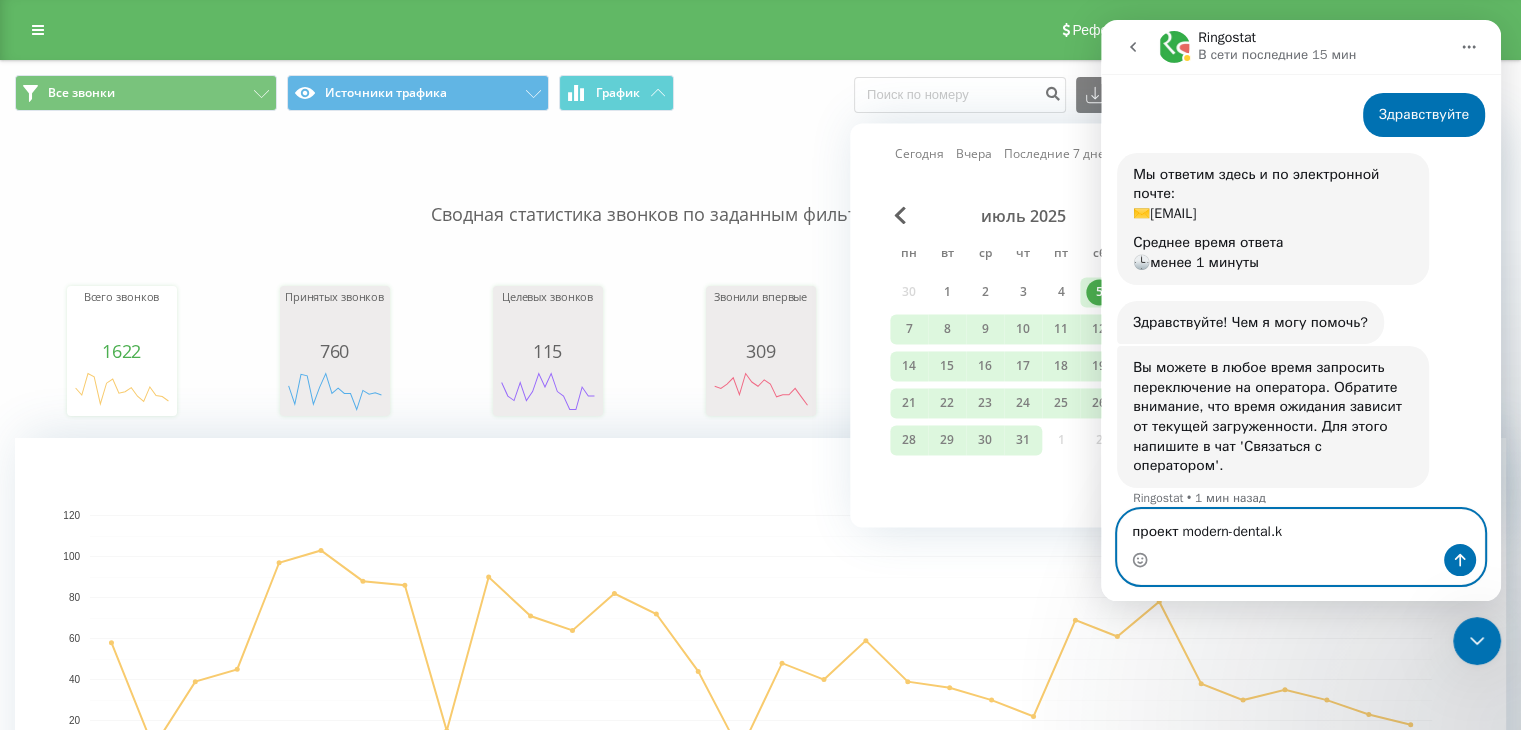 type on "проект modern-dental.kz" 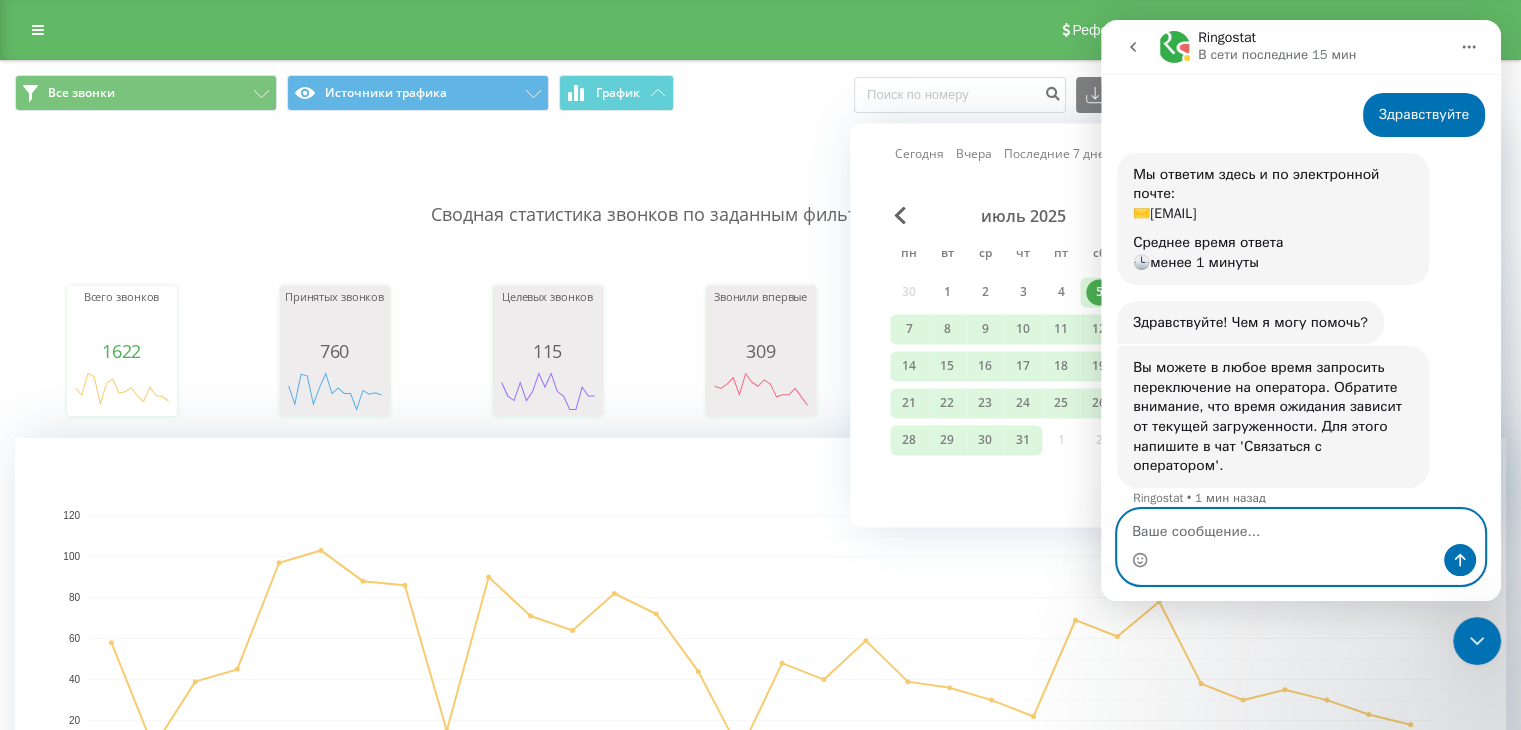 scroll, scrollTop: 144, scrollLeft: 0, axis: vertical 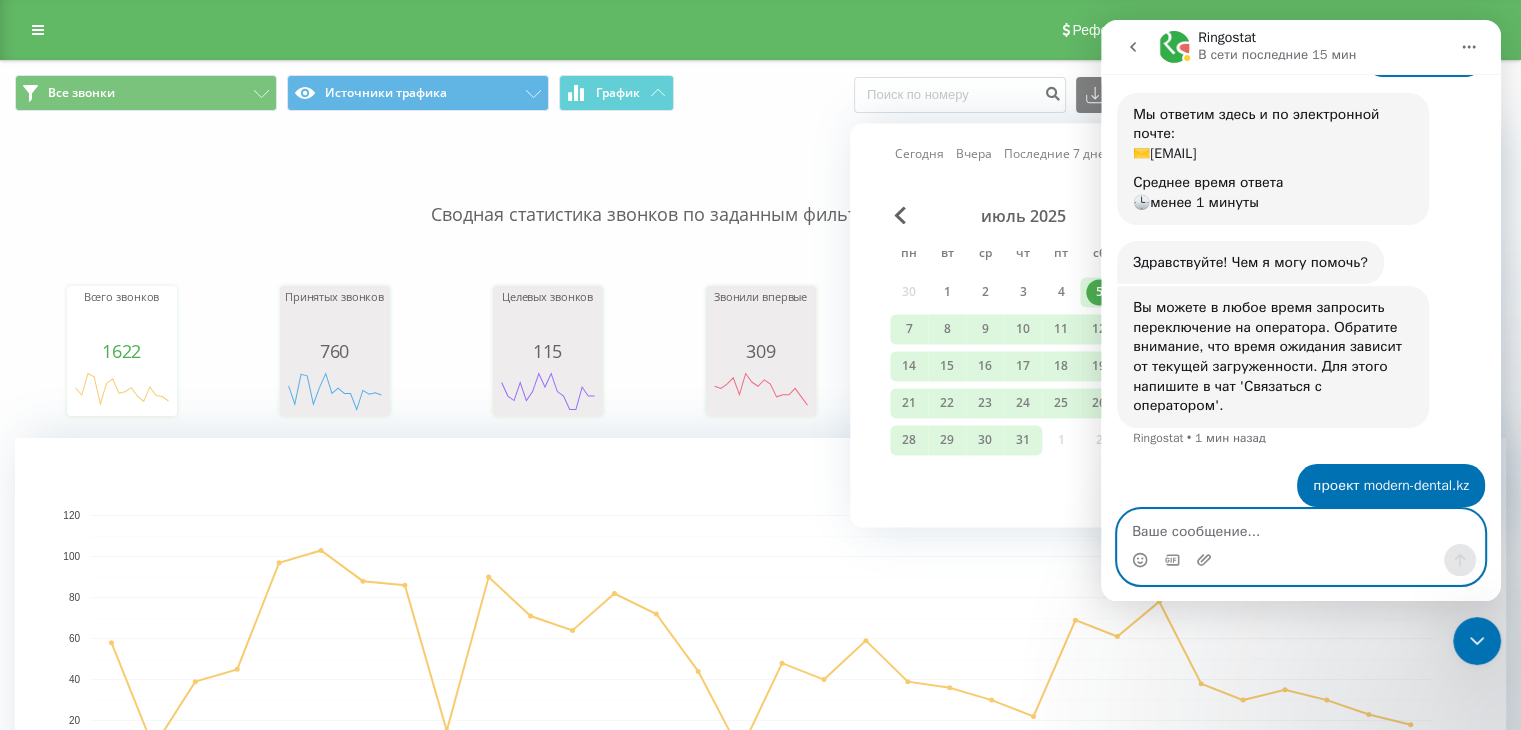 type on "ч" 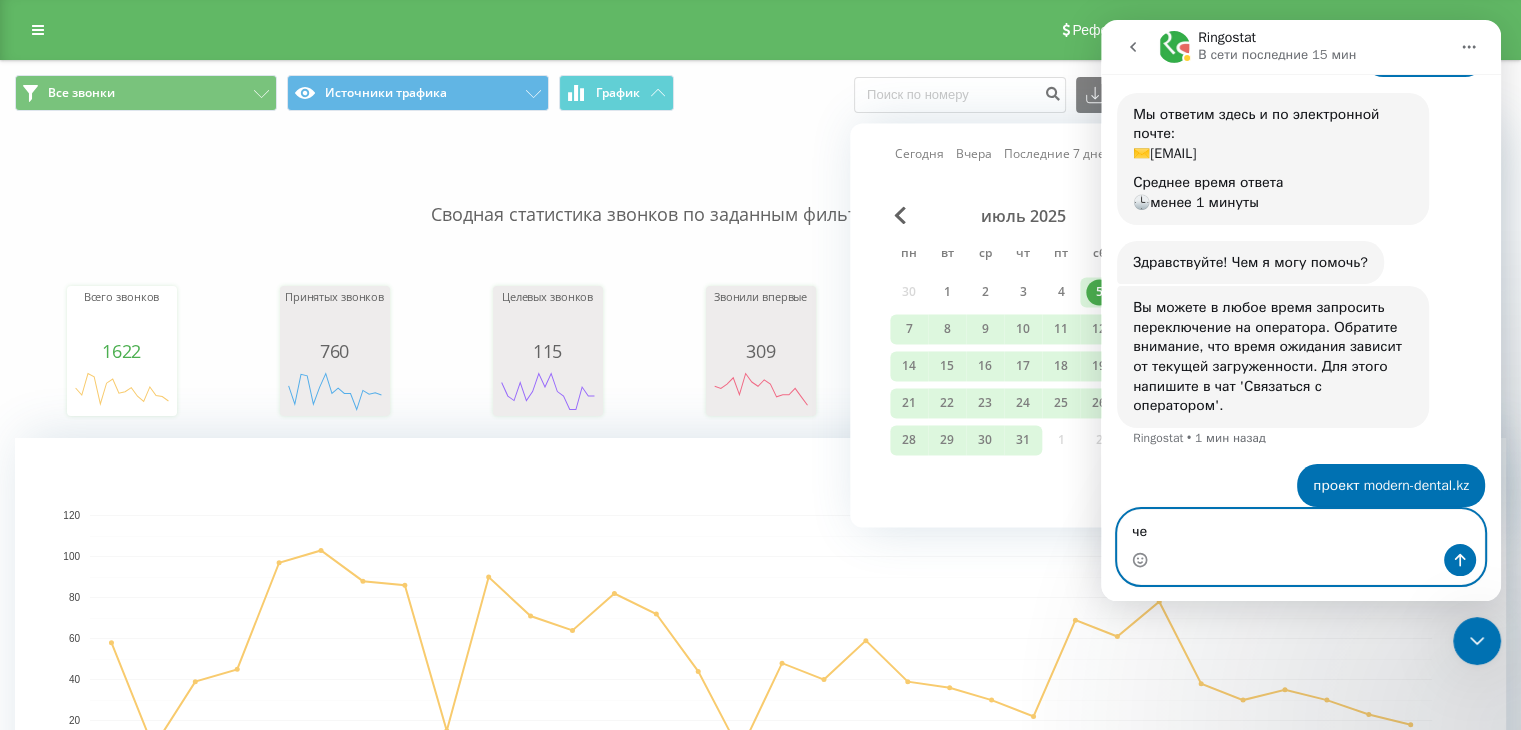 type on "ч" 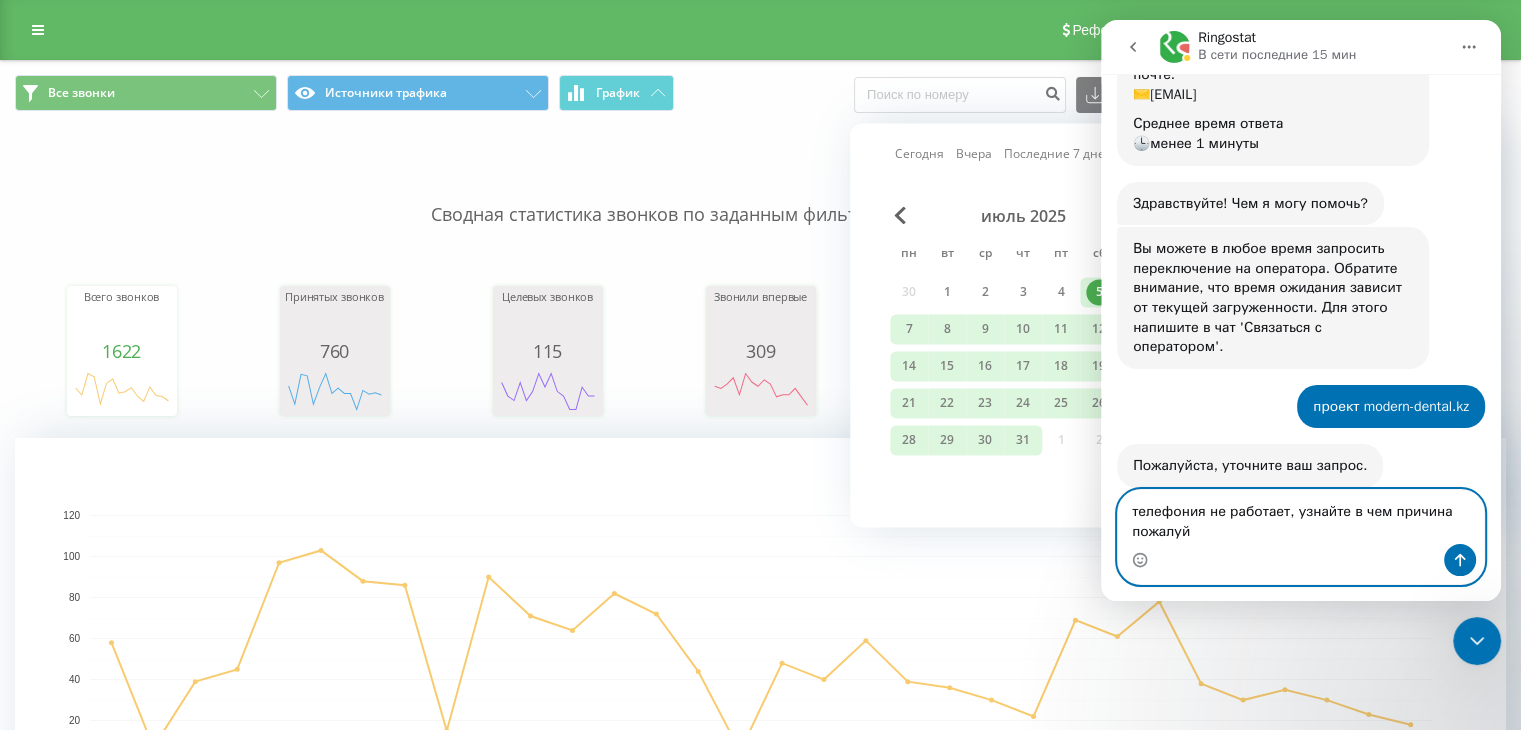 scroll, scrollTop: 223, scrollLeft: 0, axis: vertical 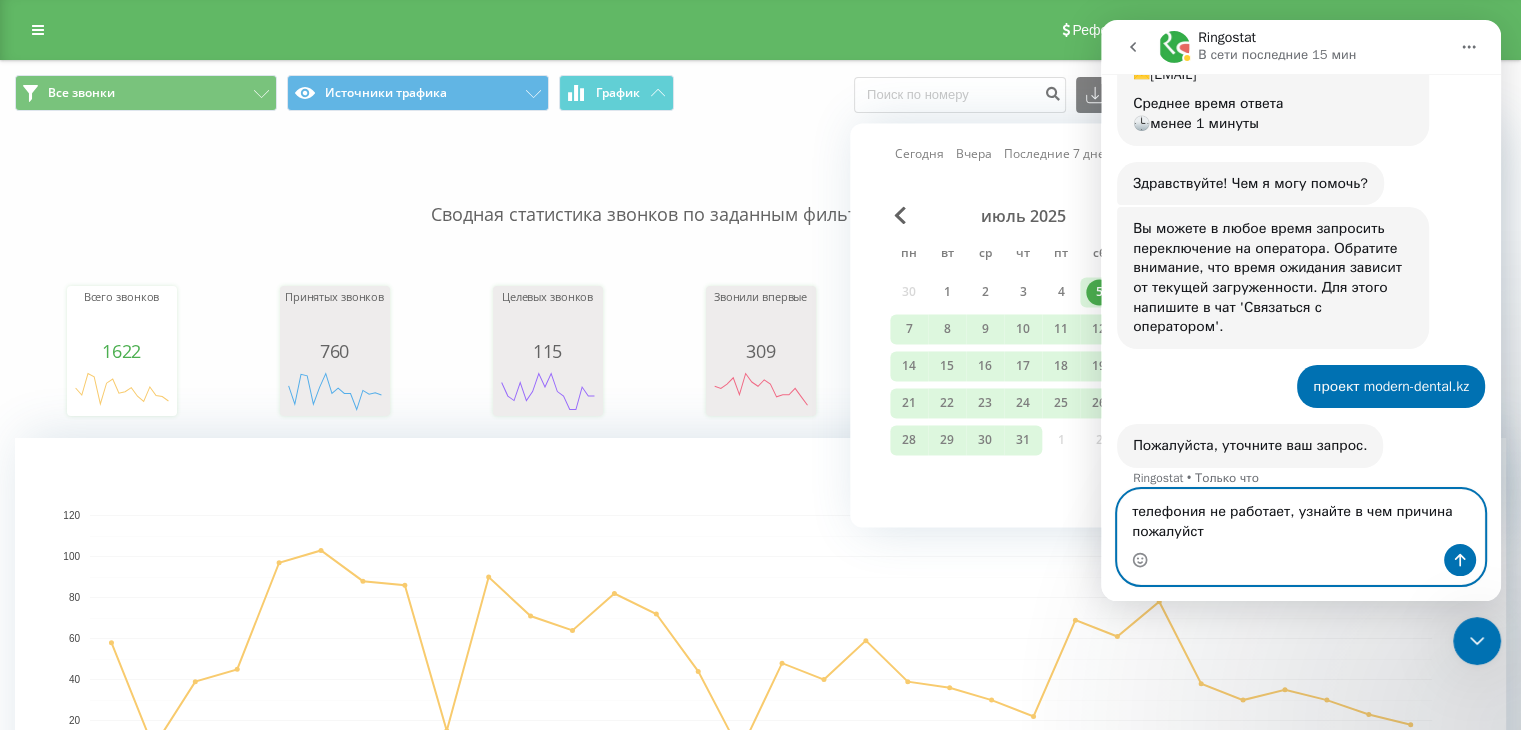 type on "телефония не работает, узнайте в чем причина пожалуйста" 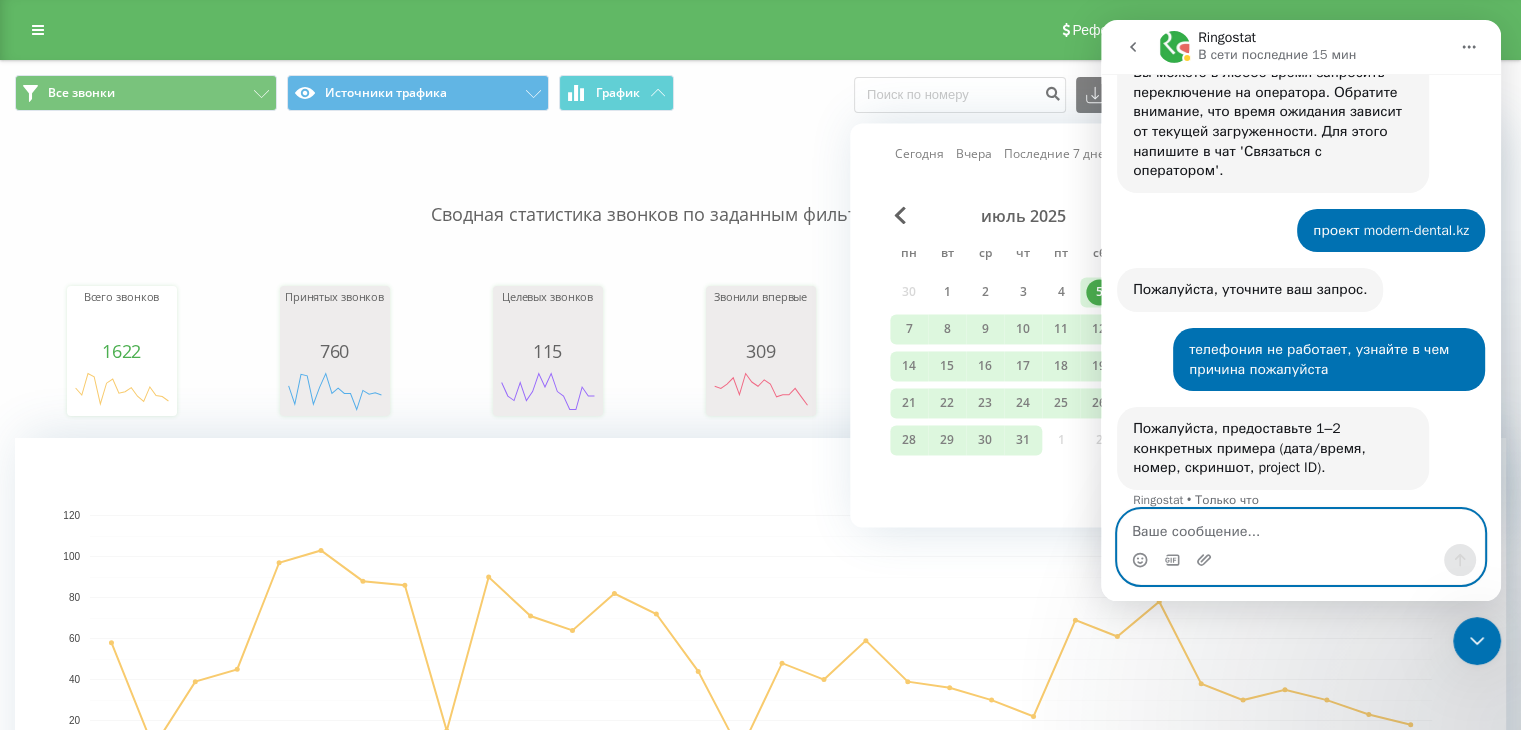 scroll, scrollTop: 381, scrollLeft: 0, axis: vertical 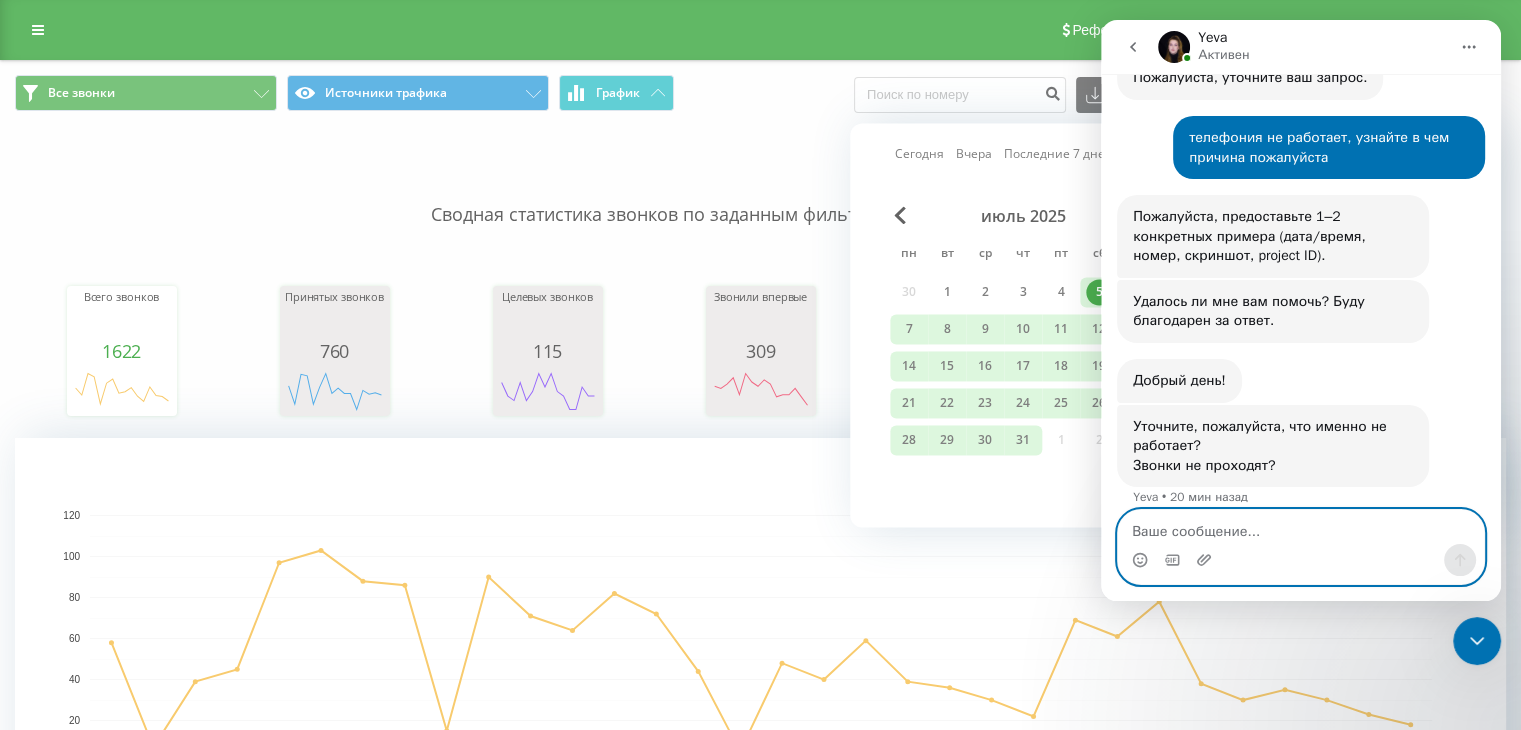 click at bounding box center (1301, 527) 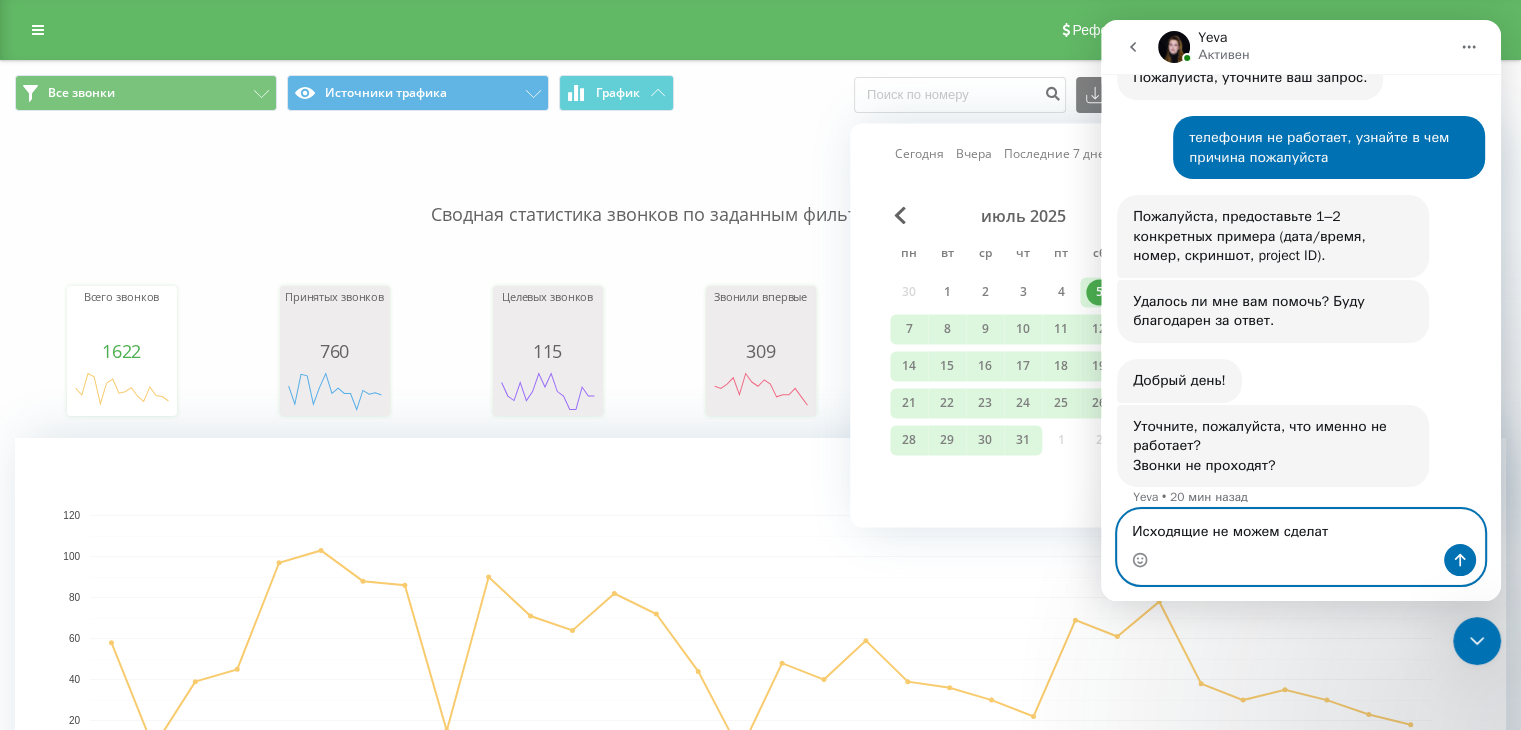 type on "Исходящие не можем сделать" 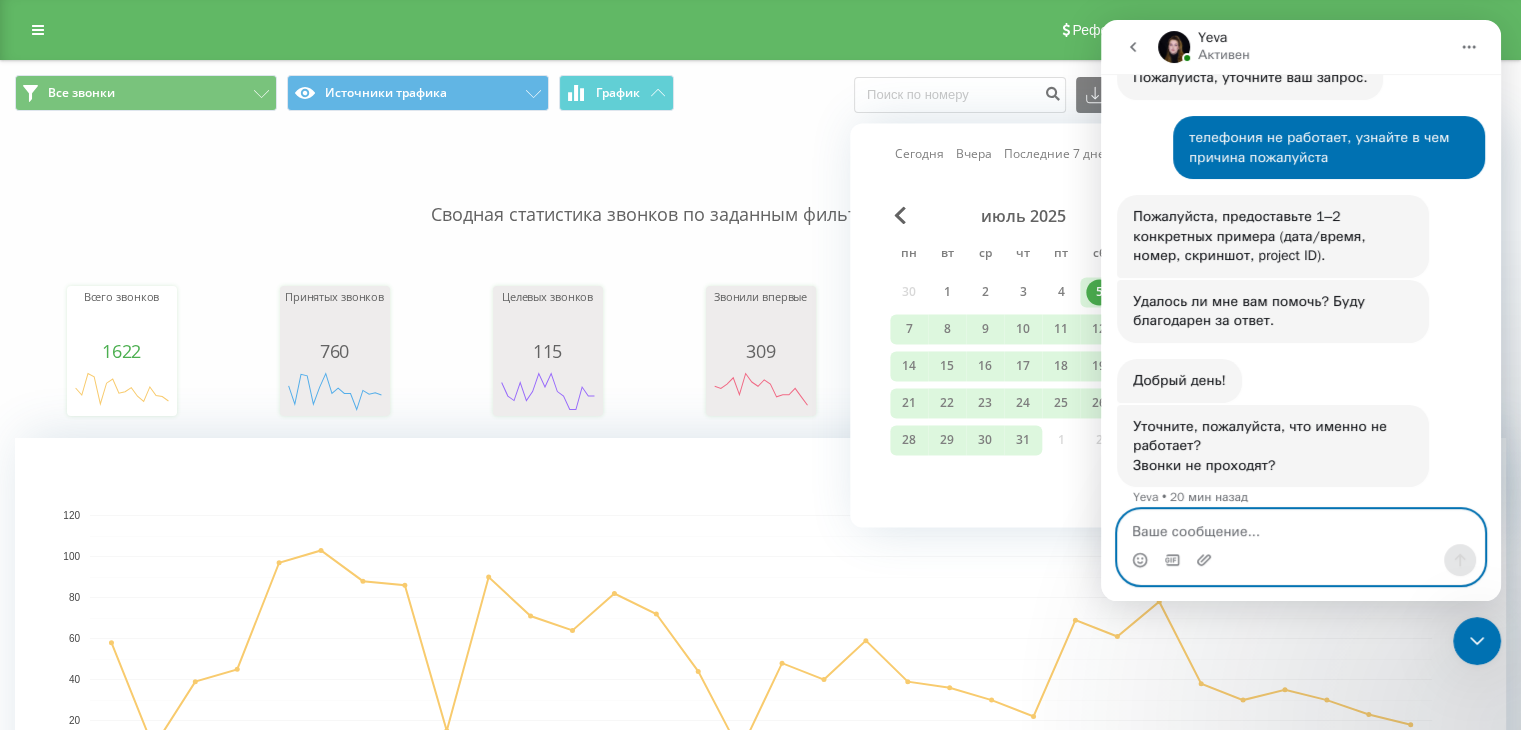 scroll, scrollTop: 650, scrollLeft: 0, axis: vertical 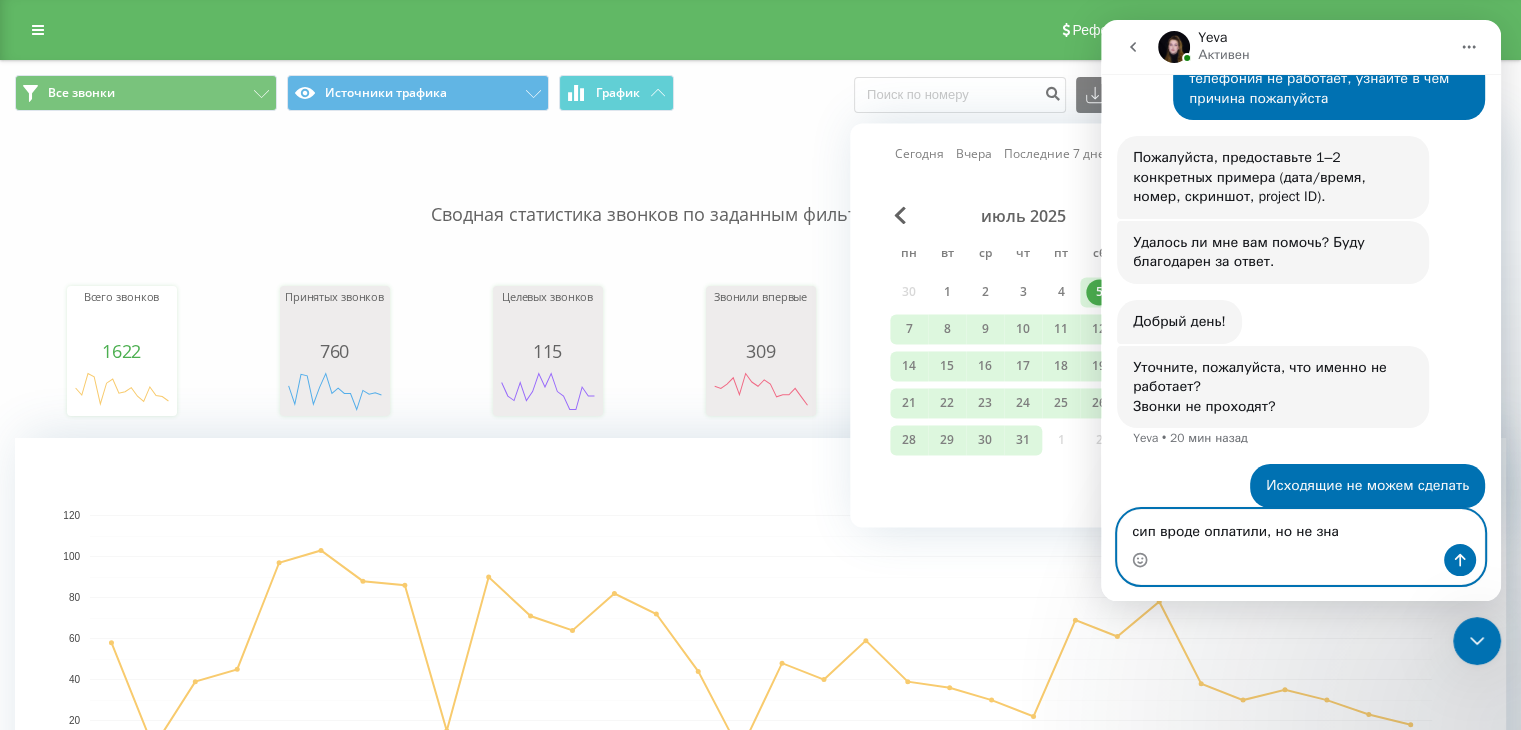 type on "сип вроде оплатили, но не знаю" 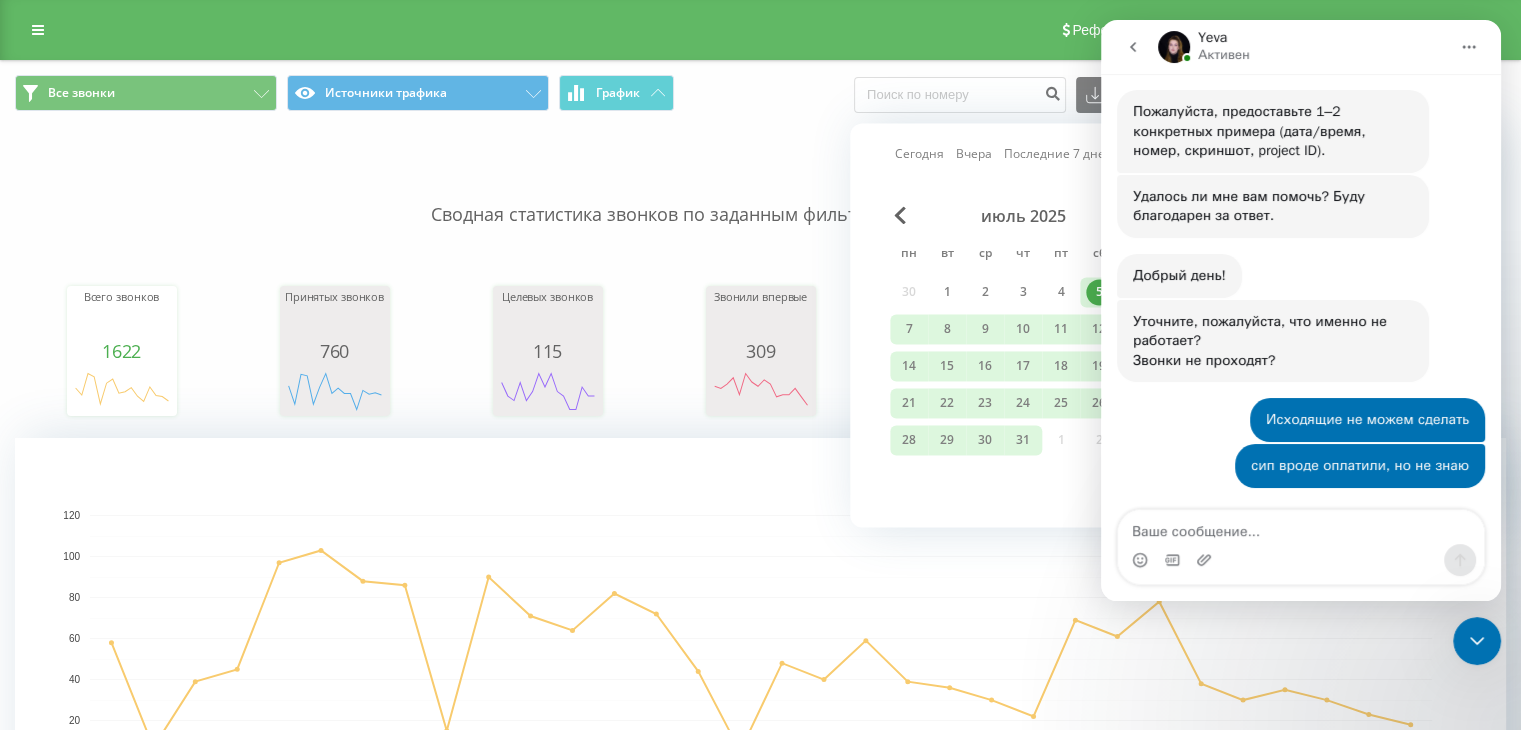 scroll, scrollTop: 756, scrollLeft: 0, axis: vertical 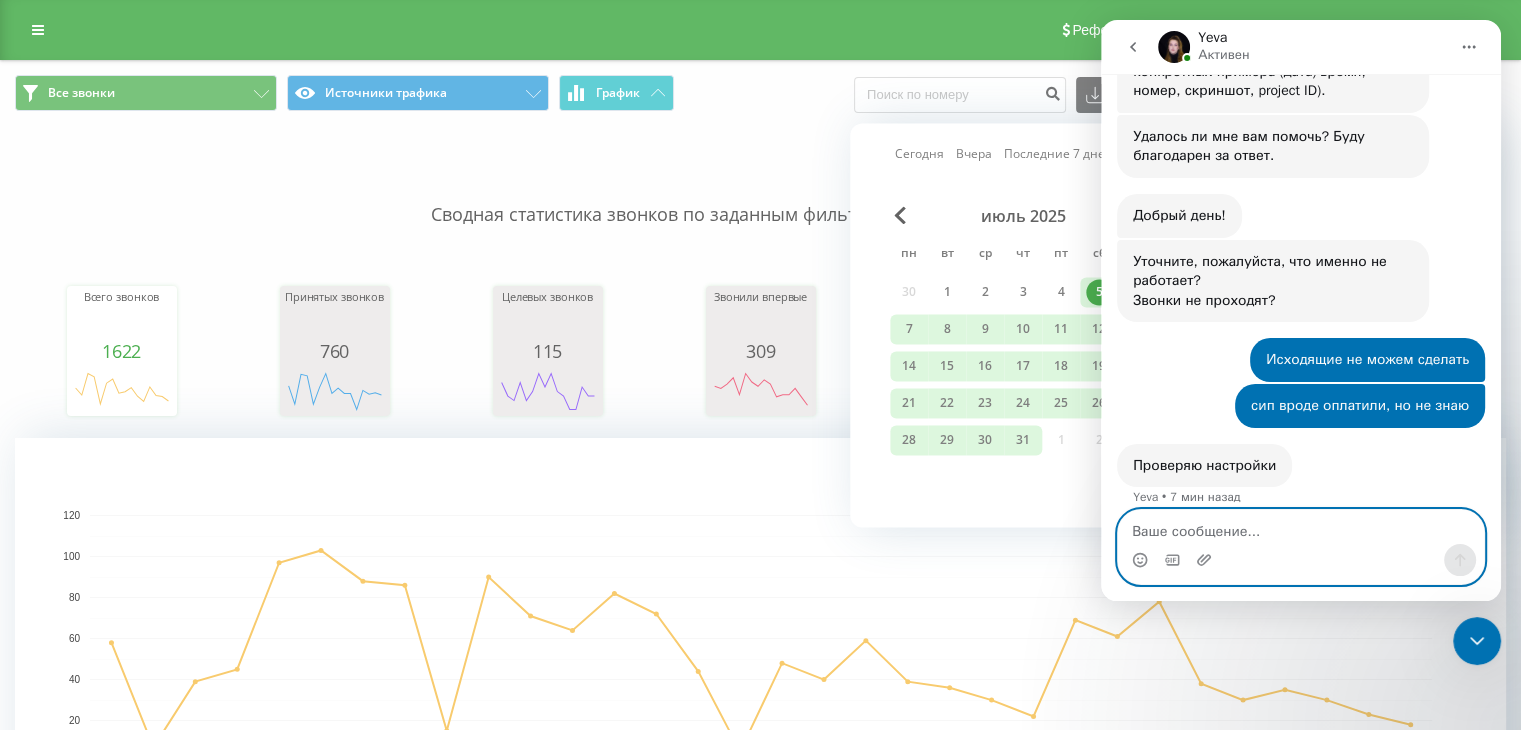 click at bounding box center (1301, 527) 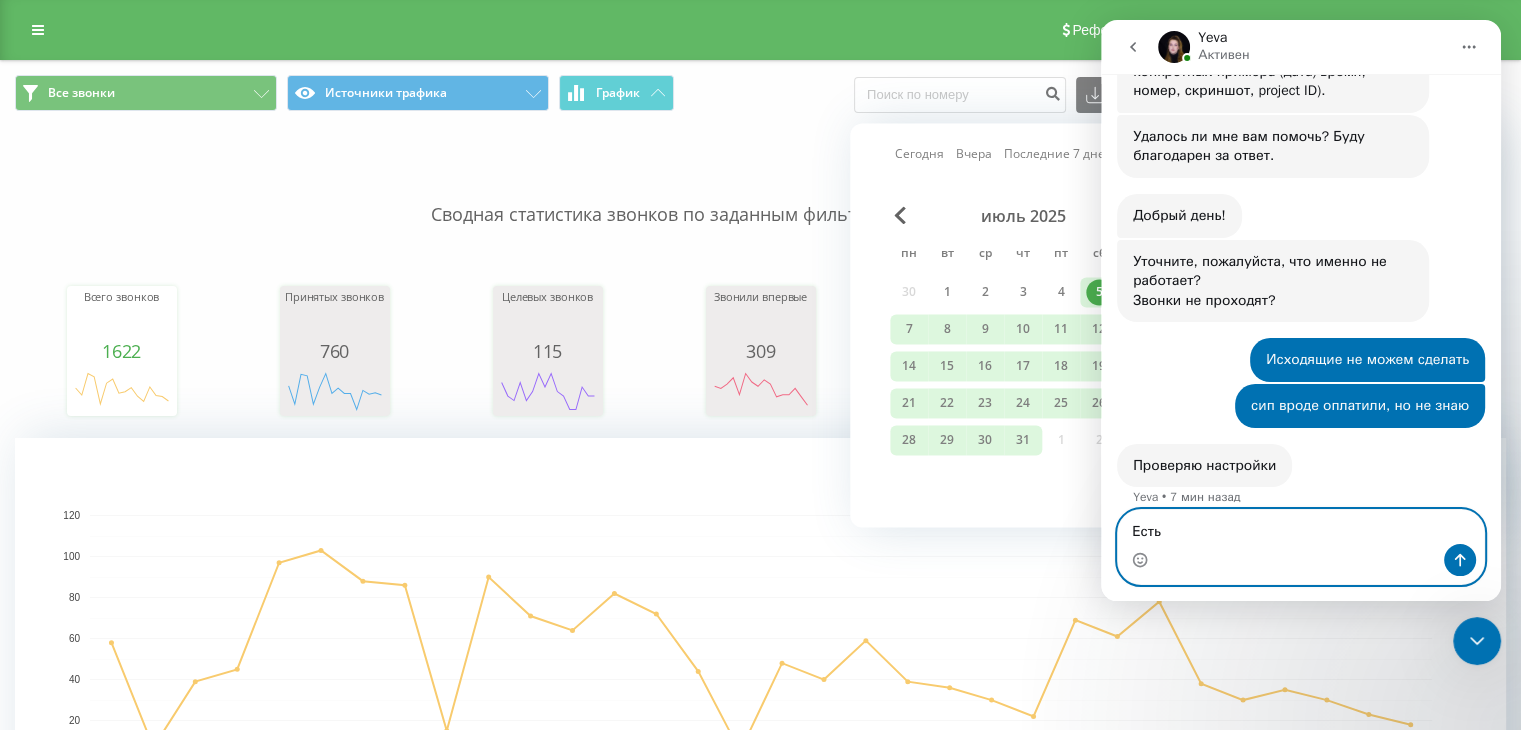 type on "Есть?" 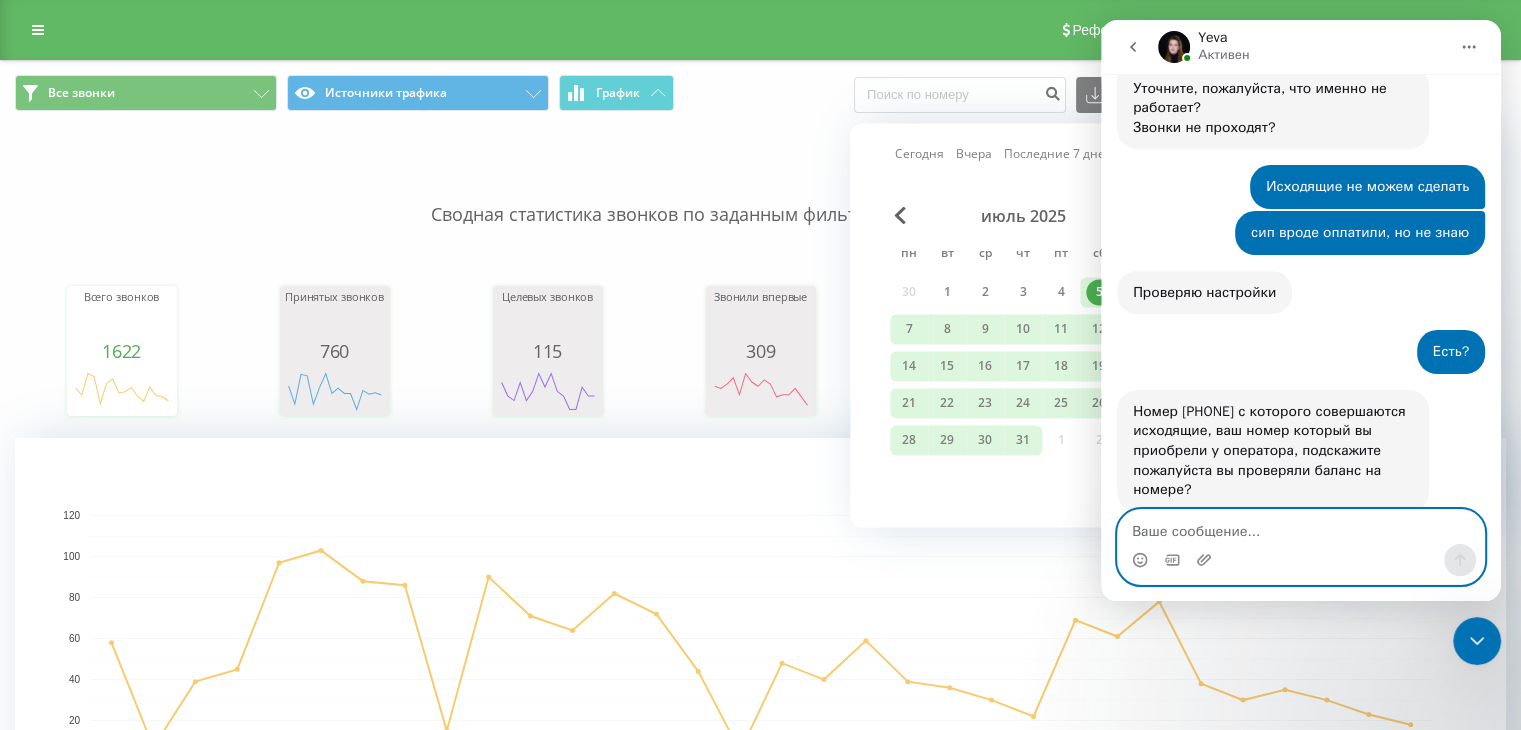 scroll, scrollTop: 953, scrollLeft: 0, axis: vertical 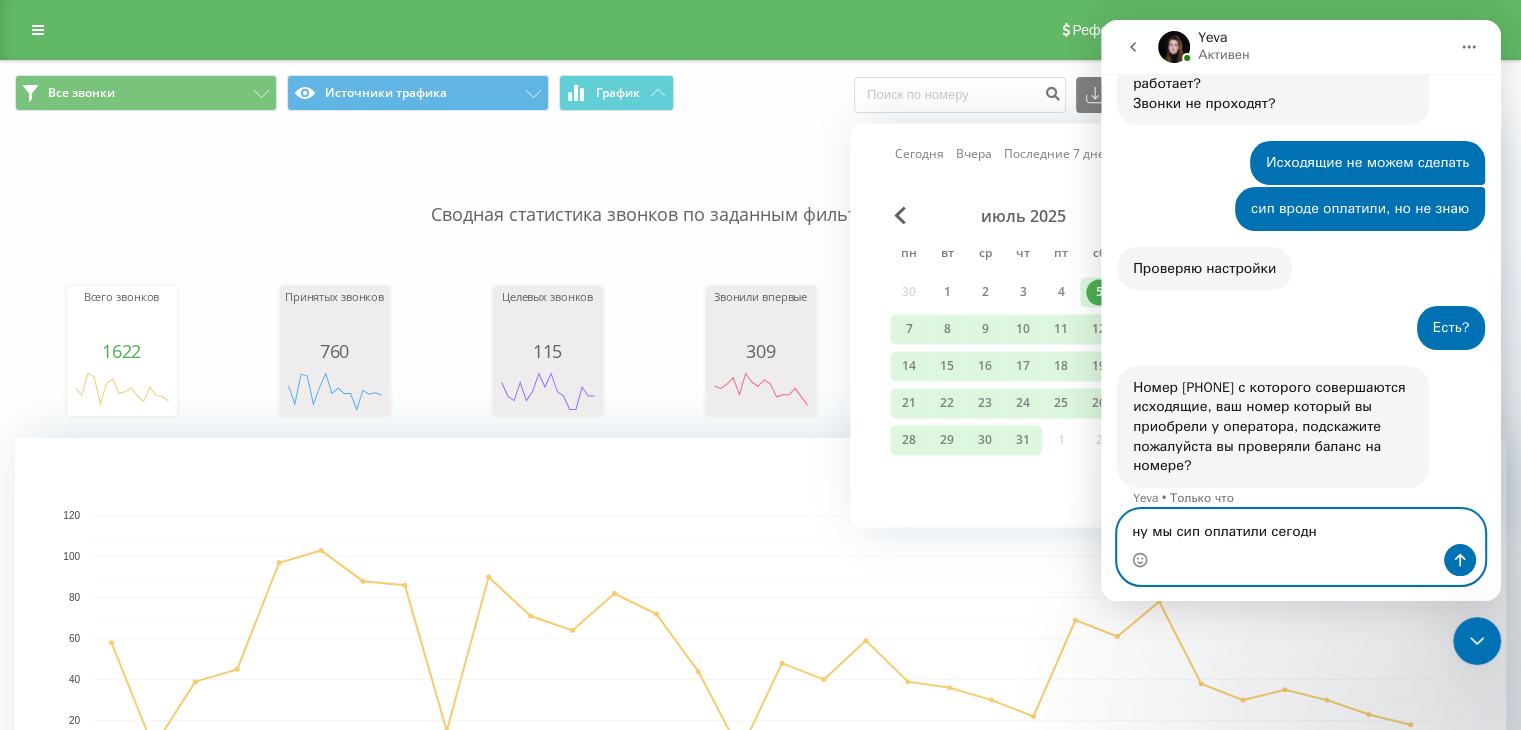 type on "ну мы сип оплатили сегодня" 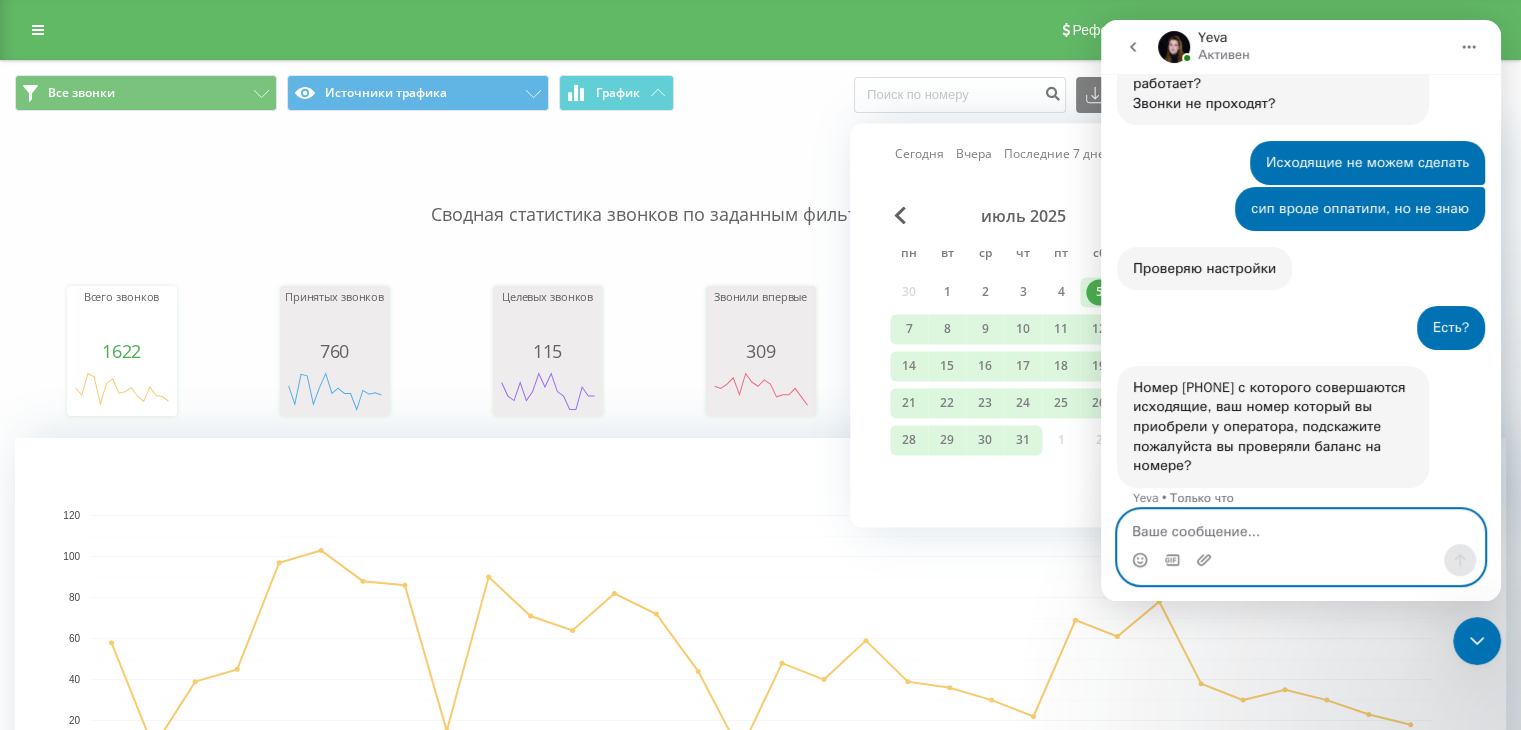 scroll, scrollTop: 1012, scrollLeft: 0, axis: vertical 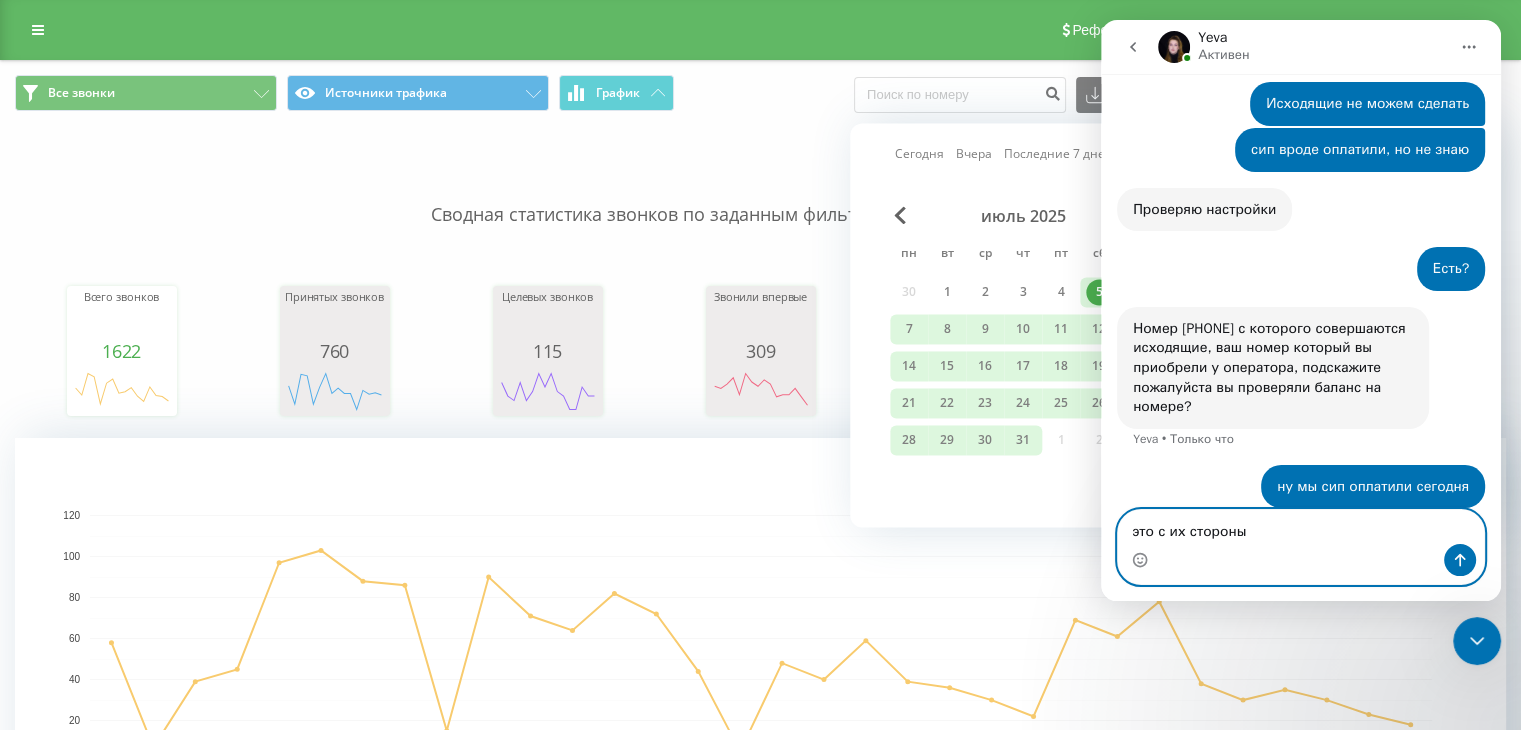 type on "это с их стороны?" 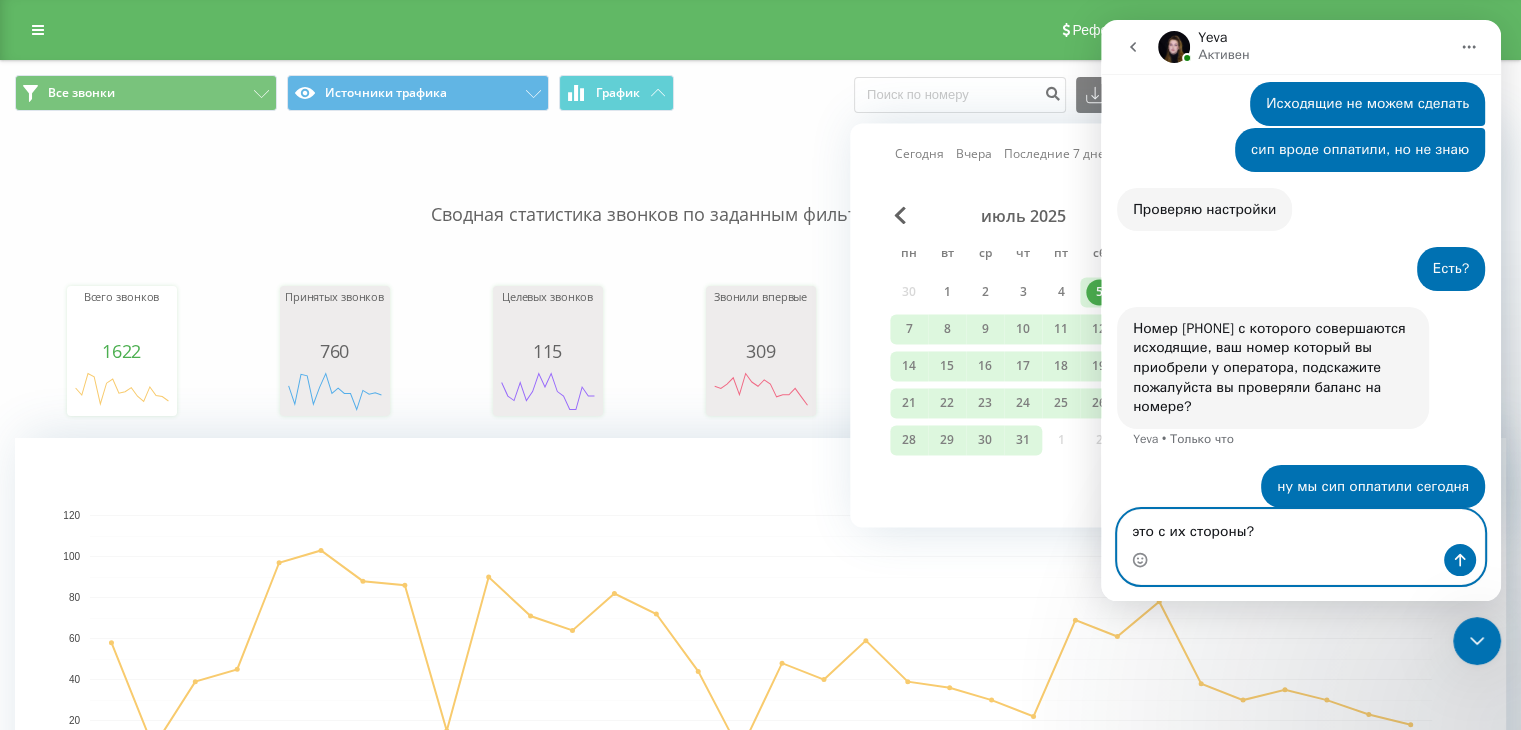 type 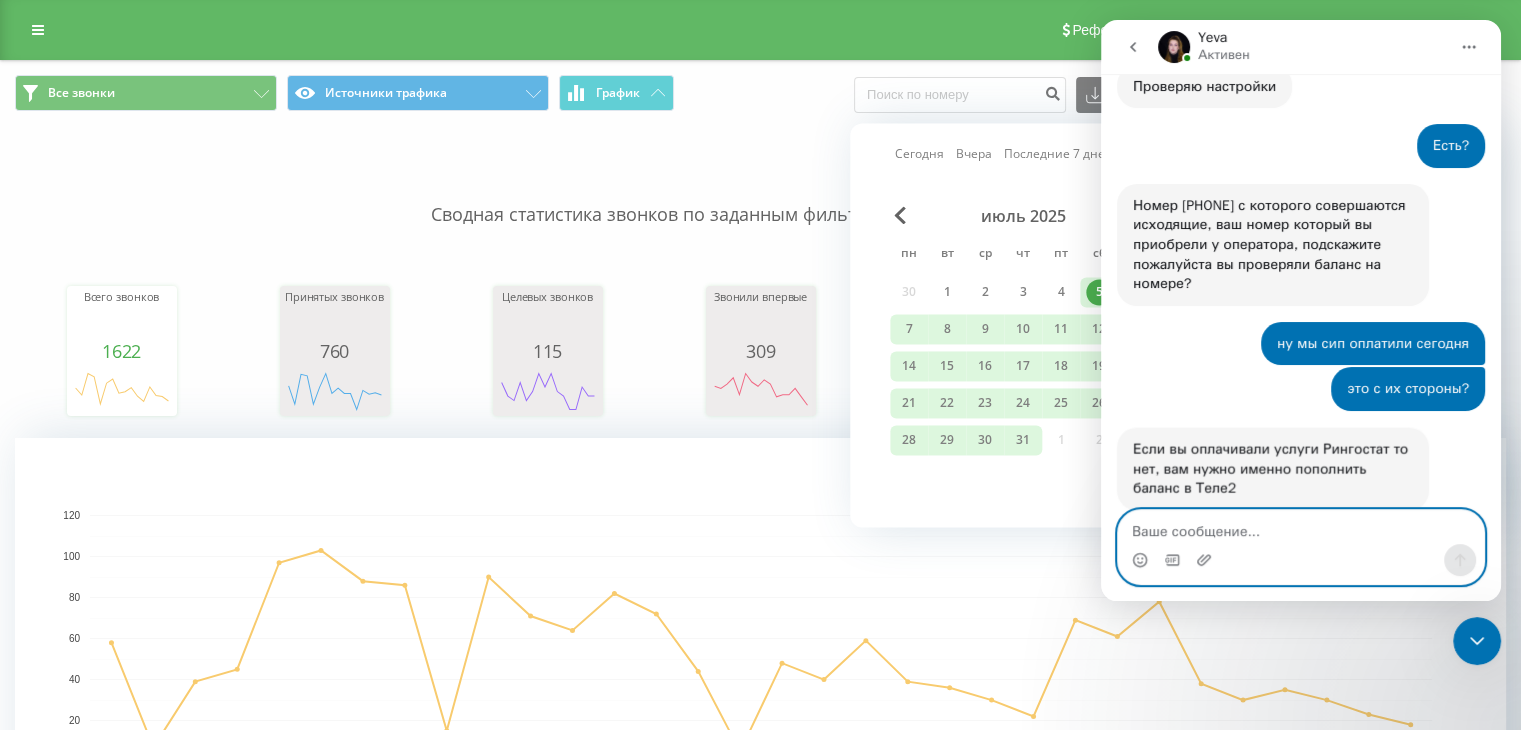 scroll, scrollTop: 1157, scrollLeft: 0, axis: vertical 